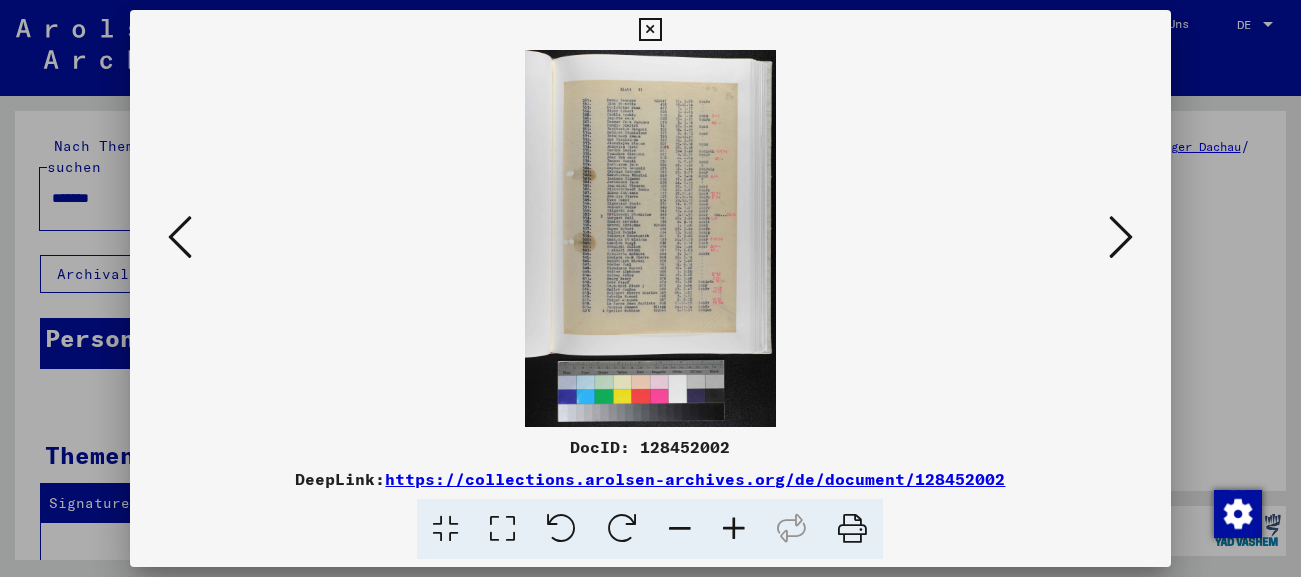scroll, scrollTop: 0, scrollLeft: 0, axis: both 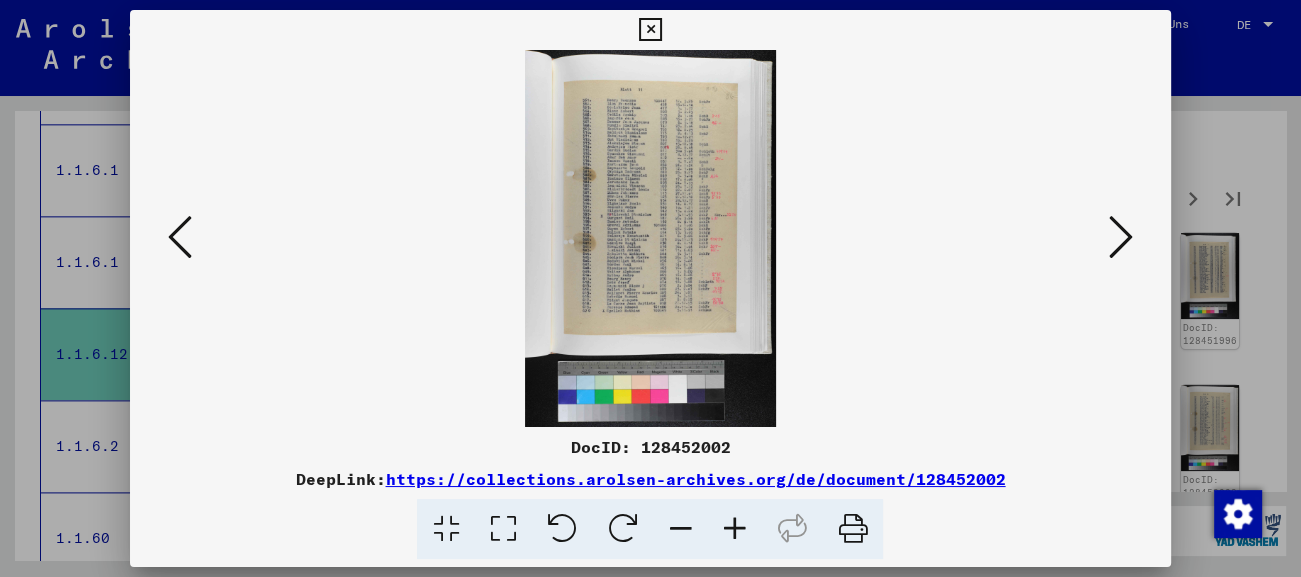 click at bounding box center (1121, 237) 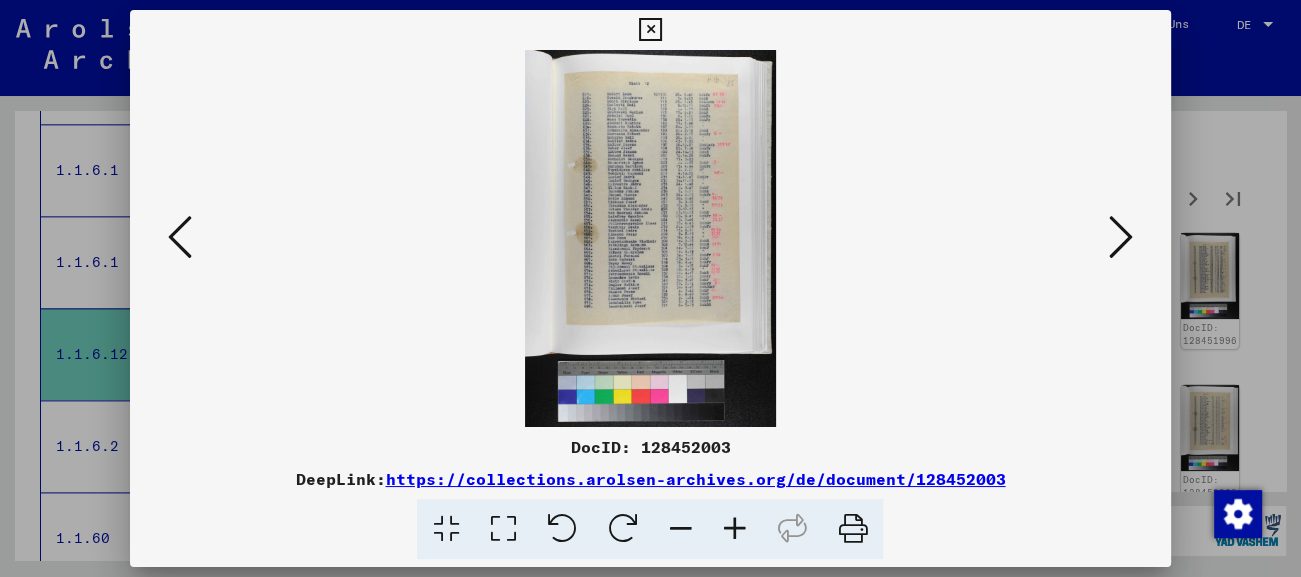 click at bounding box center [1121, 237] 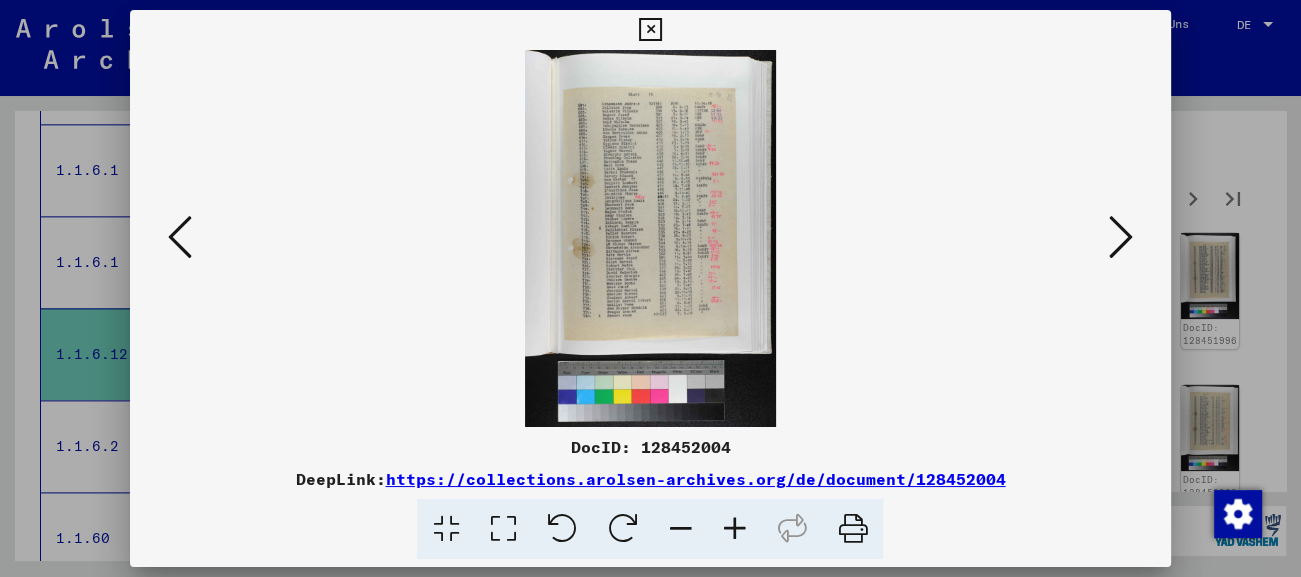 click at bounding box center [1121, 237] 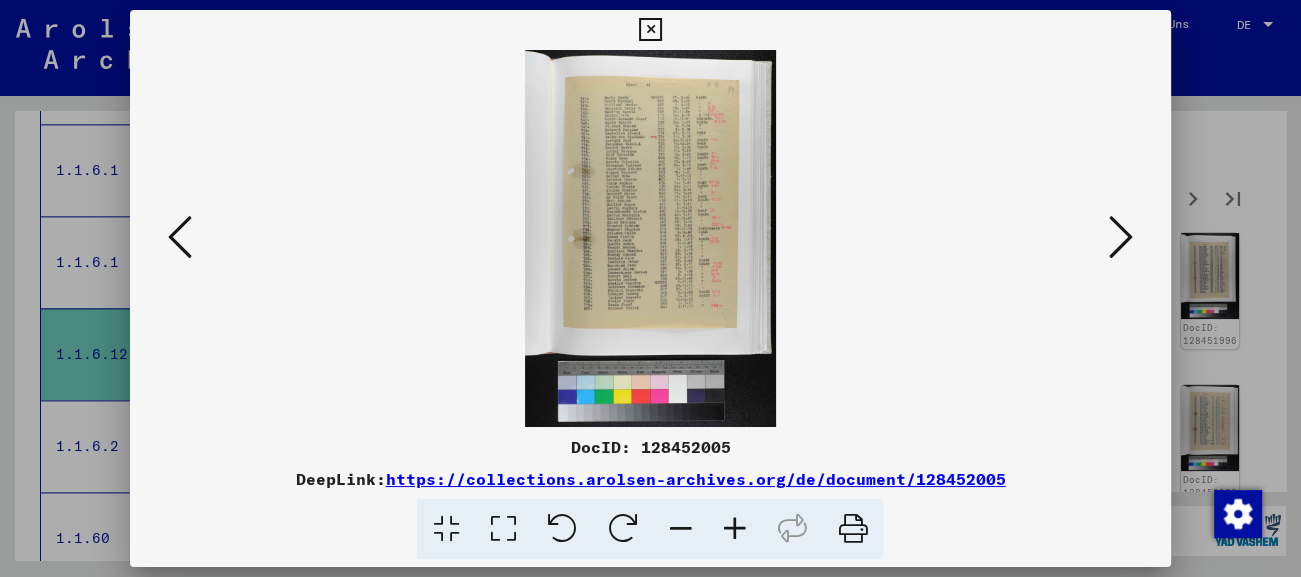 click at bounding box center [1121, 237] 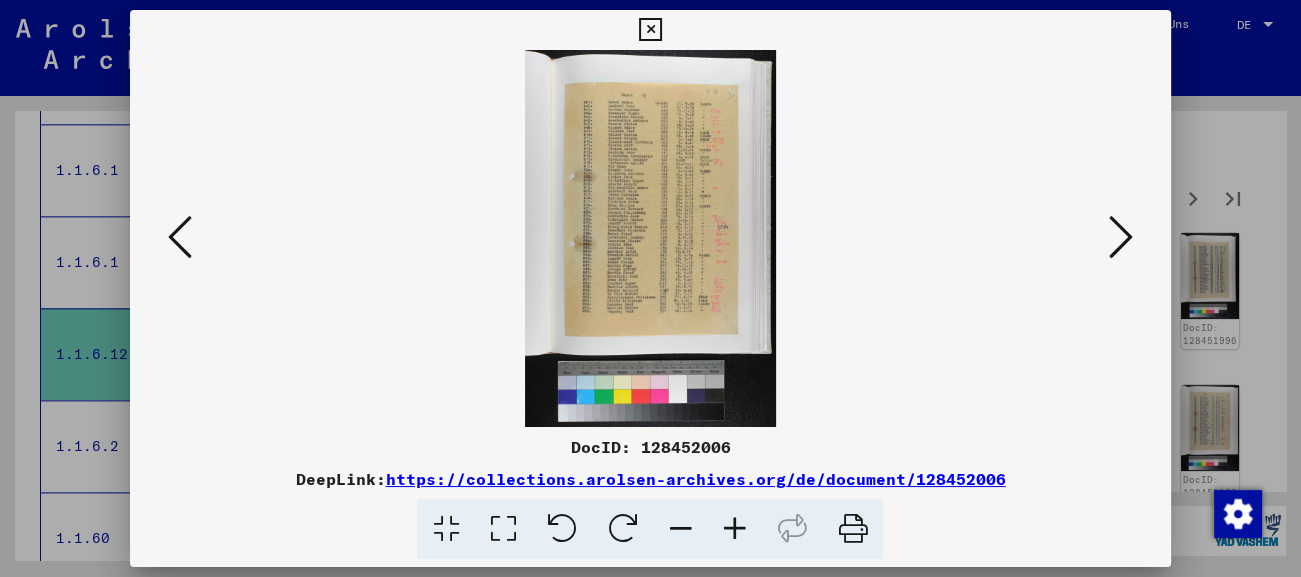 click at bounding box center [1121, 237] 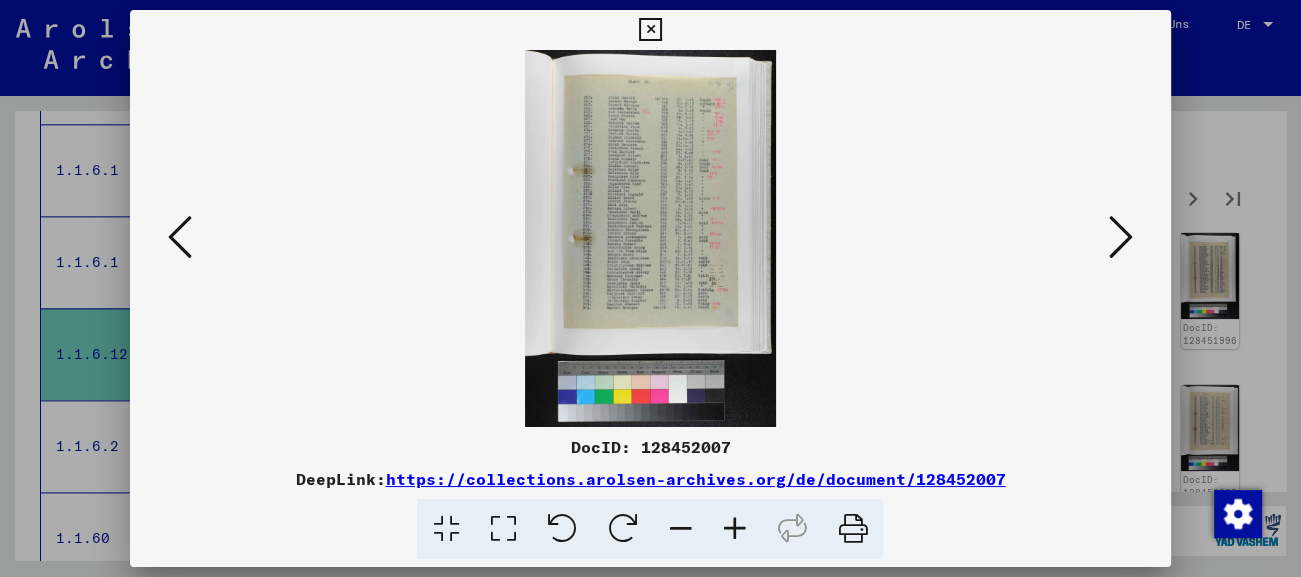 click at bounding box center [1121, 237] 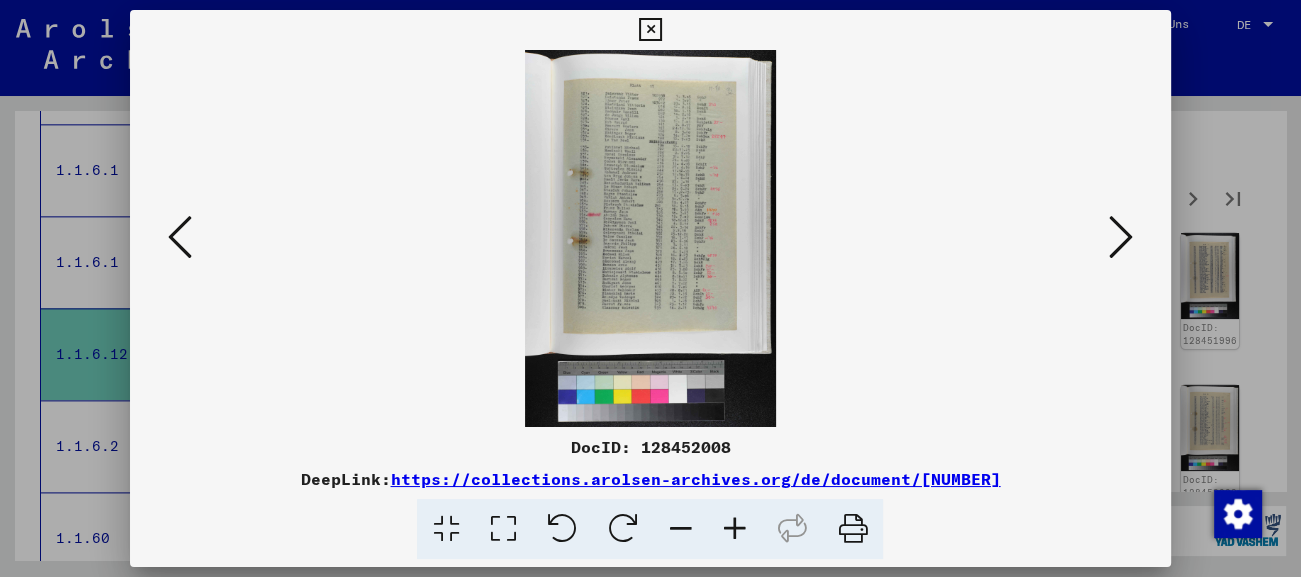 click at bounding box center (1121, 237) 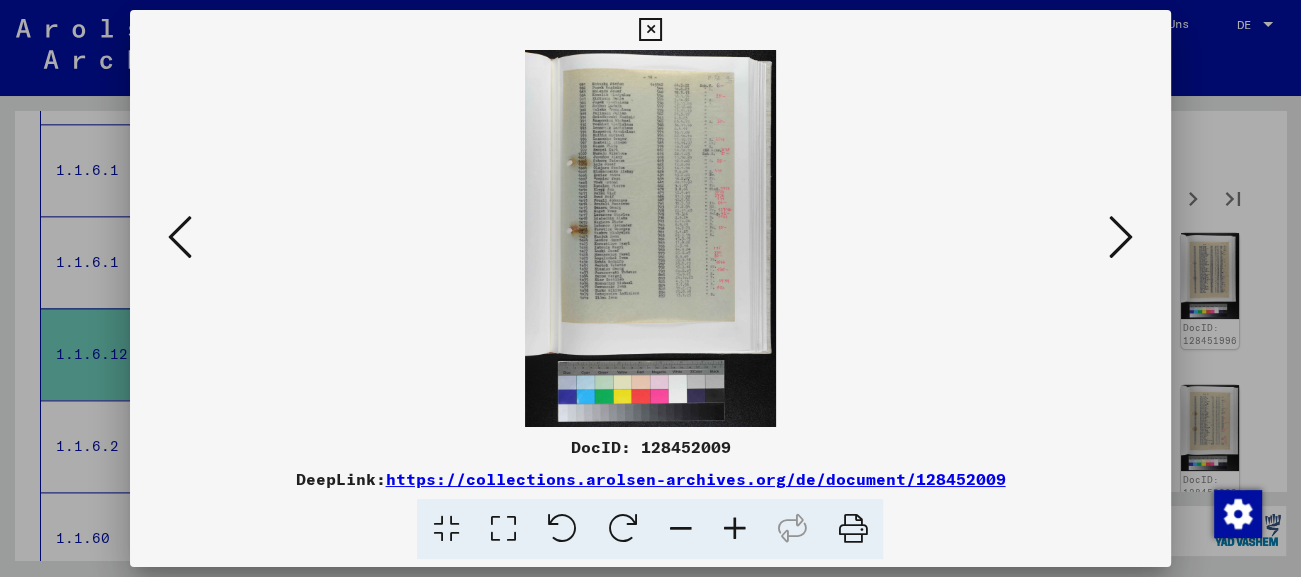click at bounding box center [1121, 238] 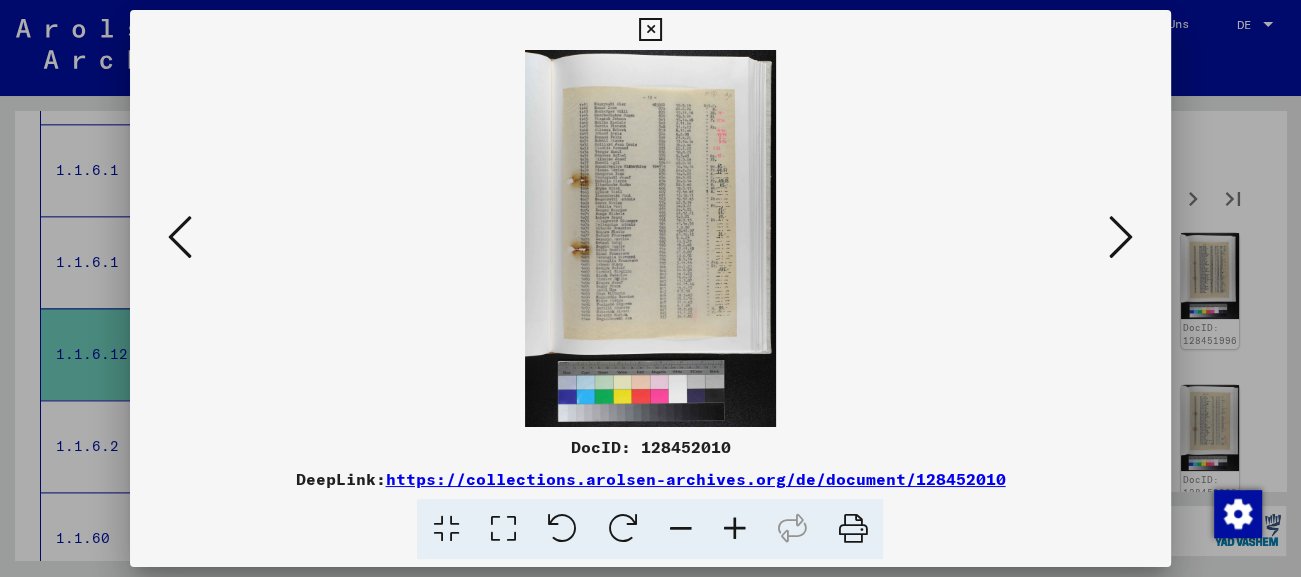 click at bounding box center [1121, 237] 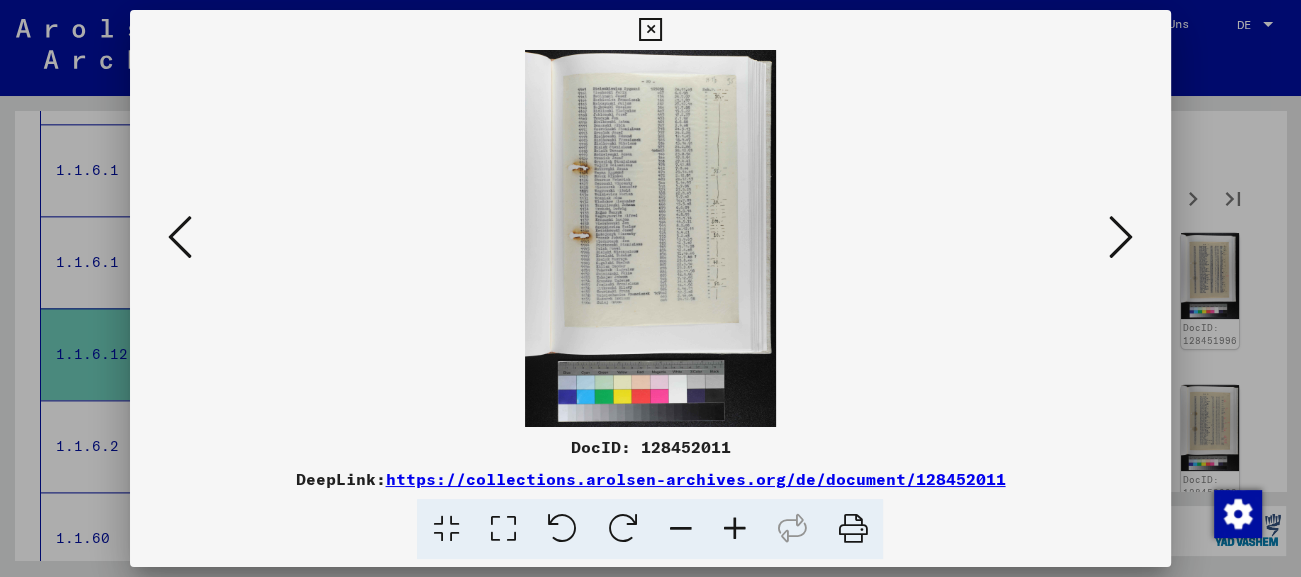 click at bounding box center [1121, 237] 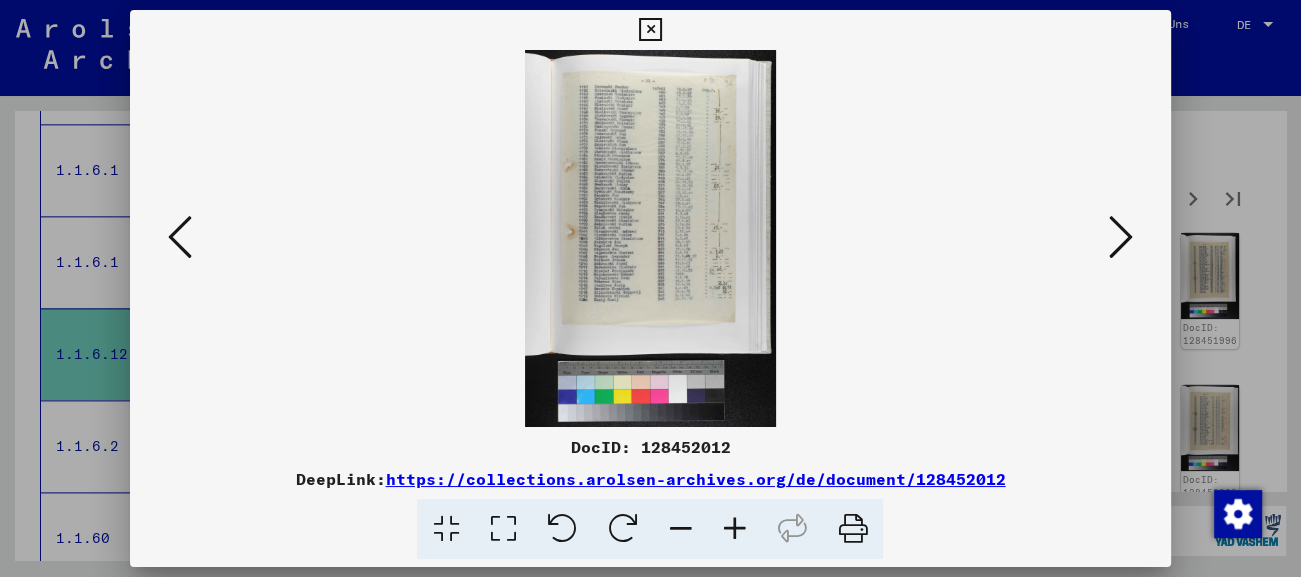 click at bounding box center [1121, 238] 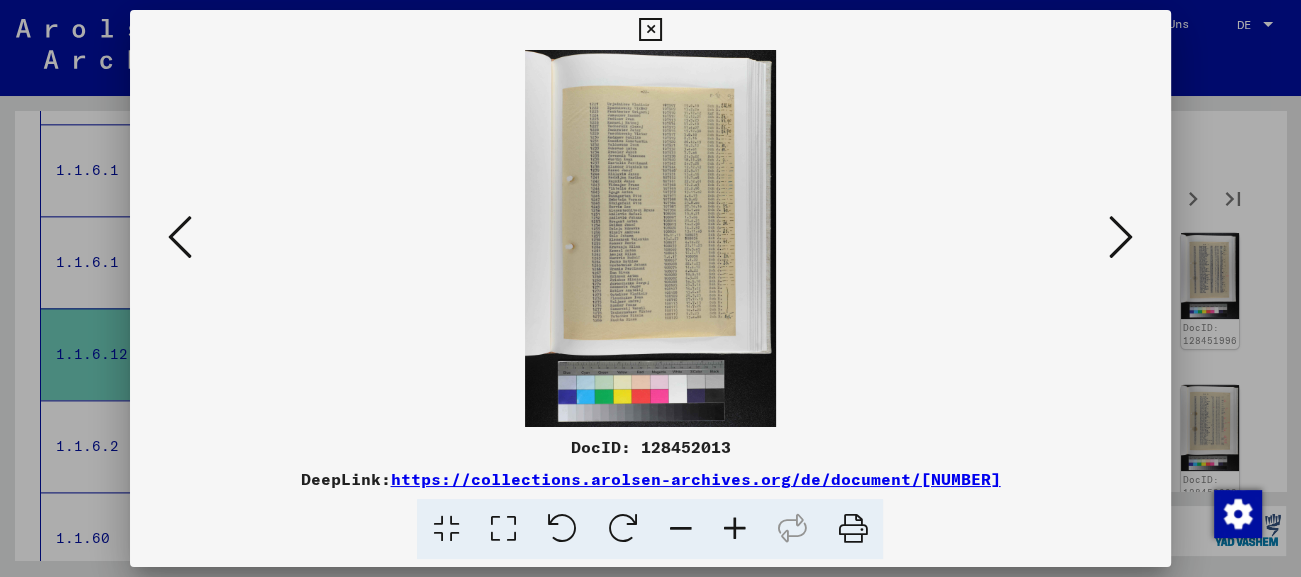click at bounding box center [1121, 237] 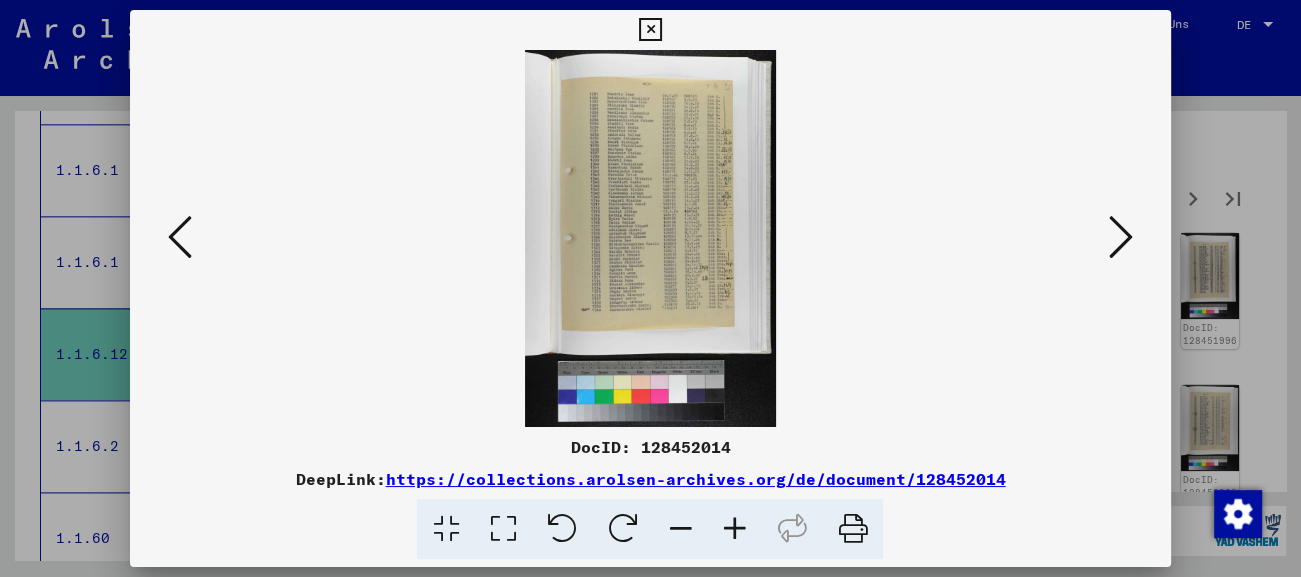 click at bounding box center [1121, 237] 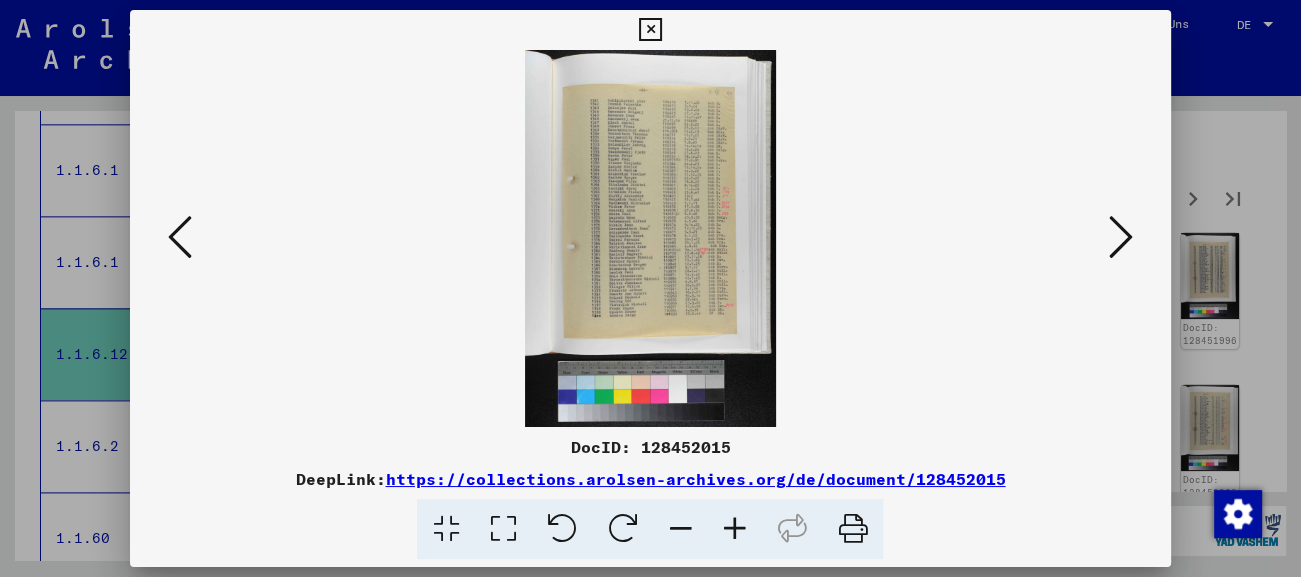 click at bounding box center (1121, 237) 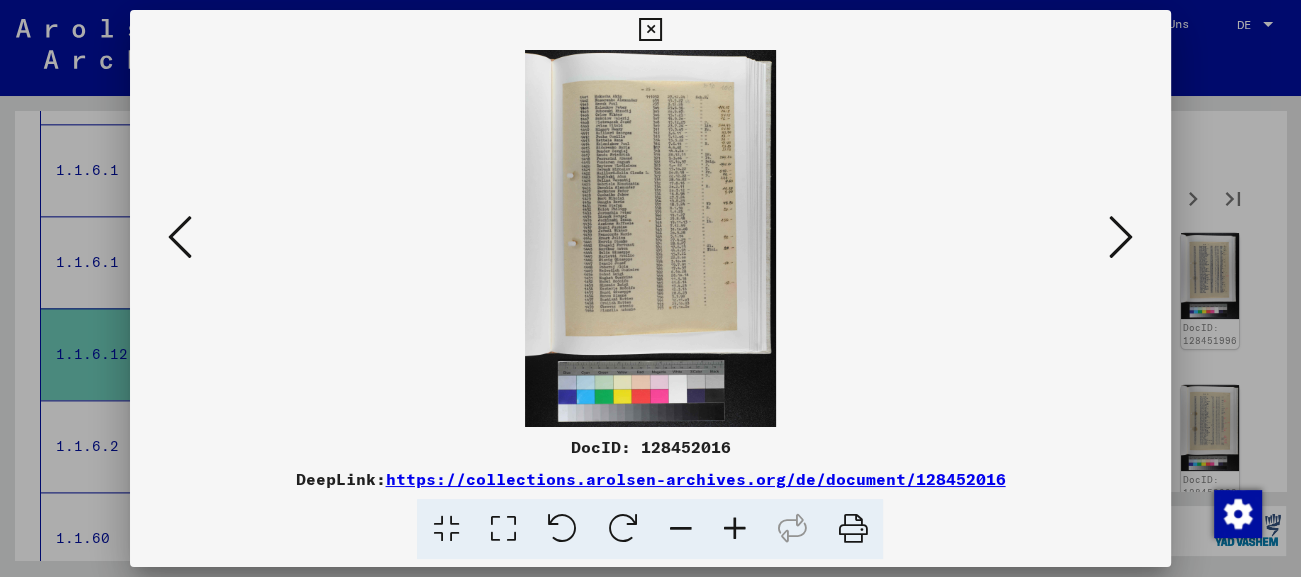 click at bounding box center [1121, 237] 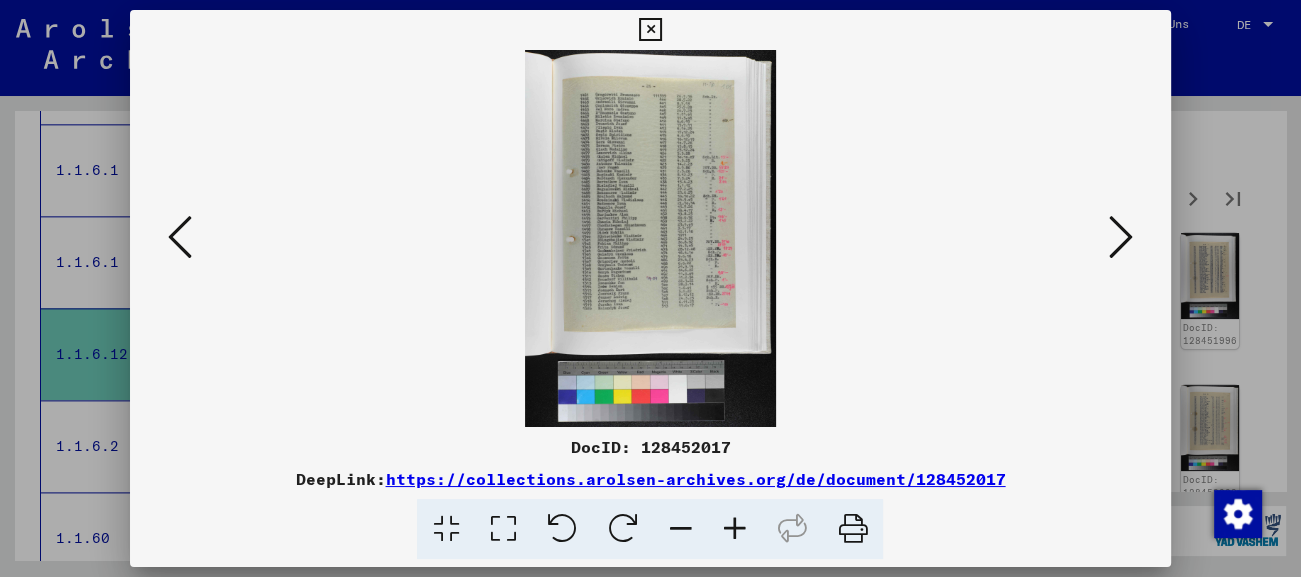 click at bounding box center (1121, 237) 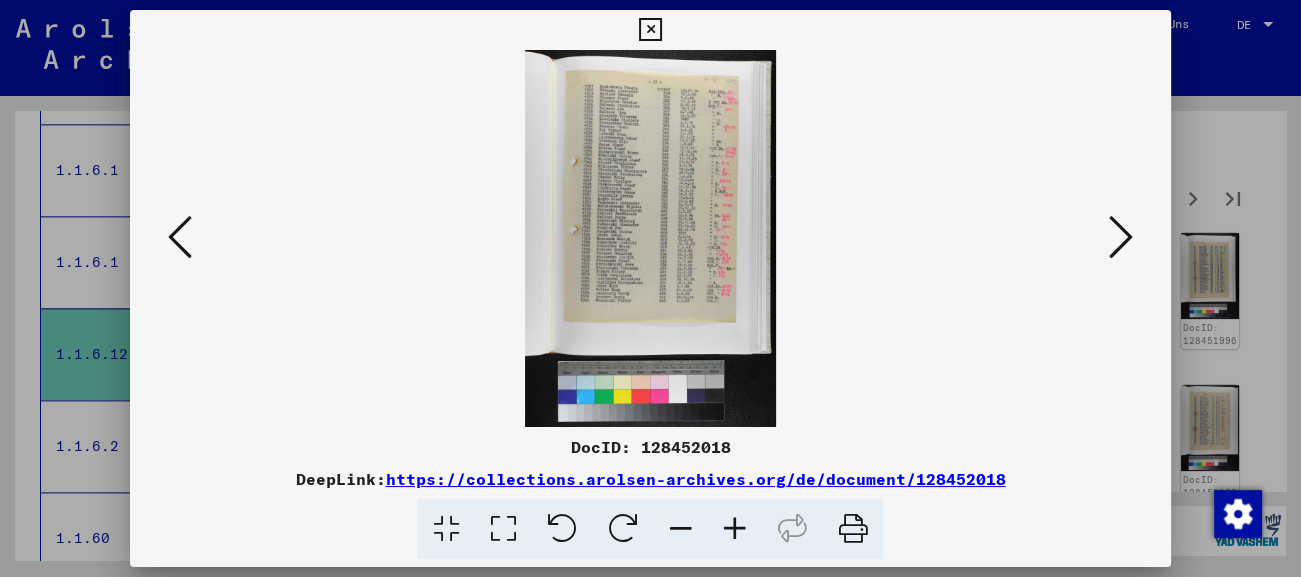click at bounding box center [1121, 237] 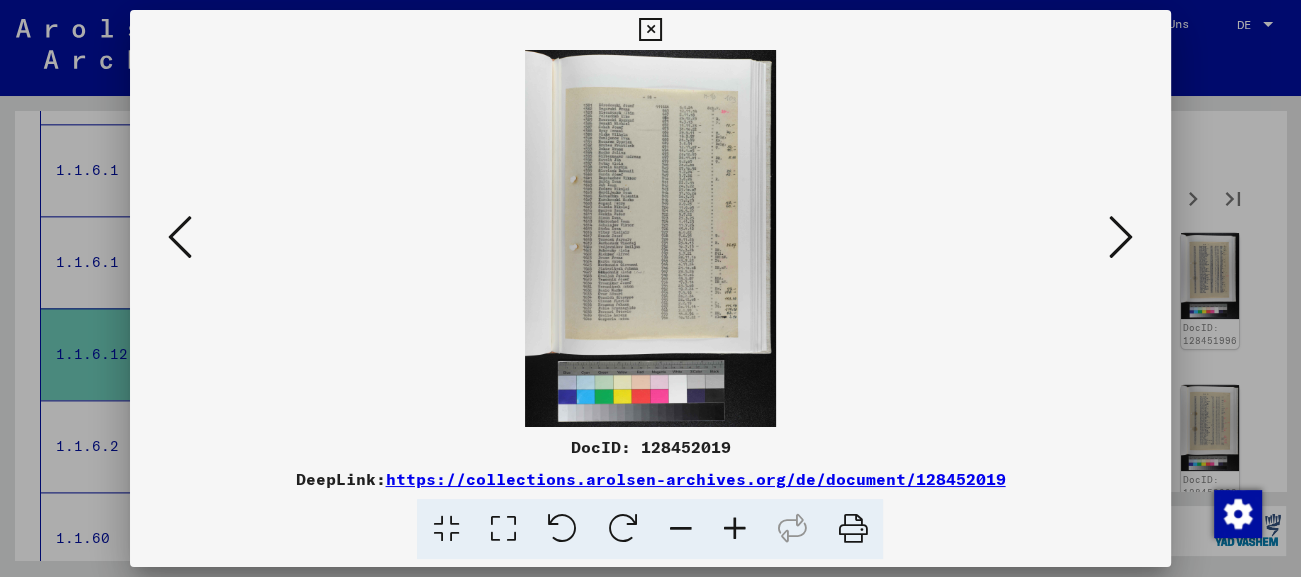click at bounding box center [1121, 237] 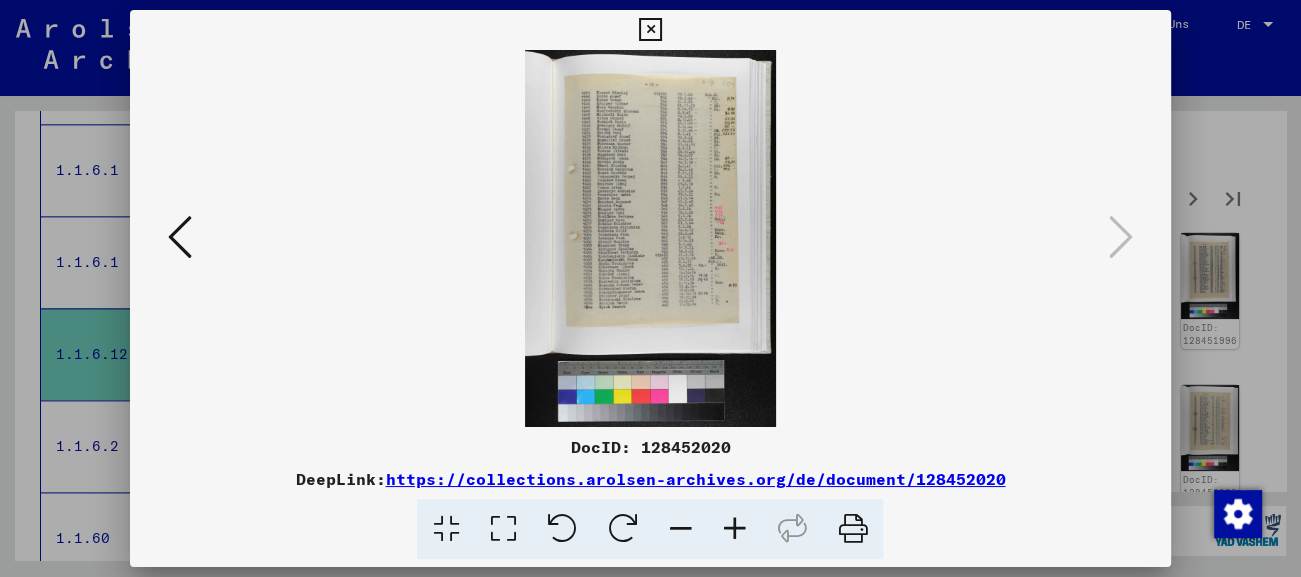 click at bounding box center [650, 30] 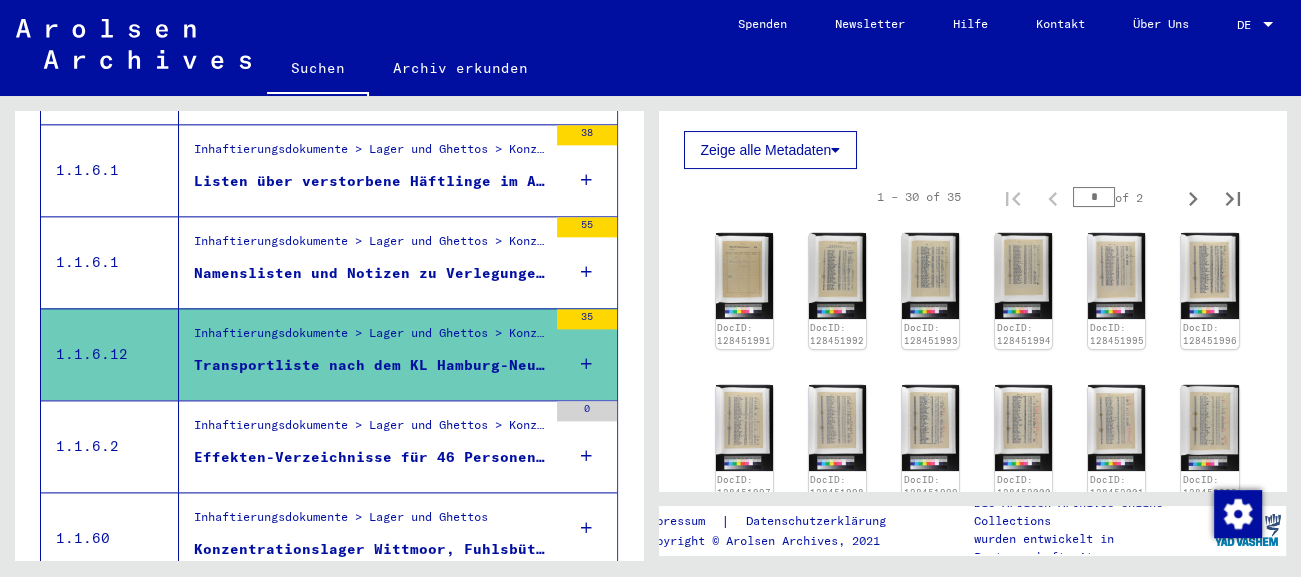 click on "Effekten-Verzeichnisse für 46 Personen der KZ Dachau" at bounding box center (370, 457) 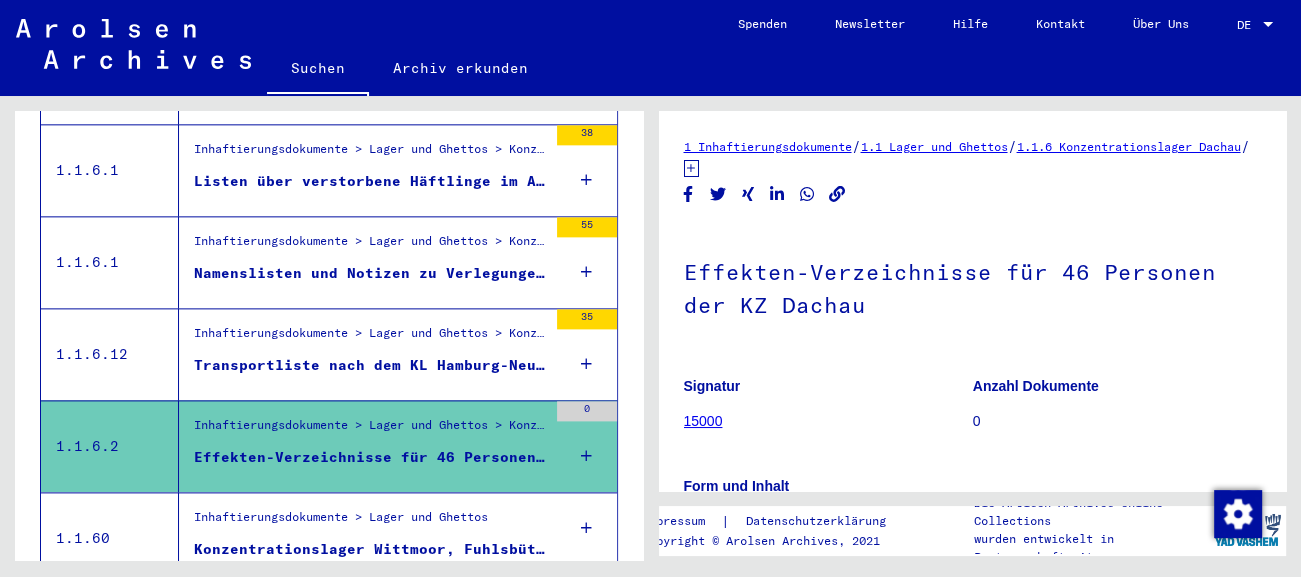 scroll, scrollTop: 331, scrollLeft: 0, axis: vertical 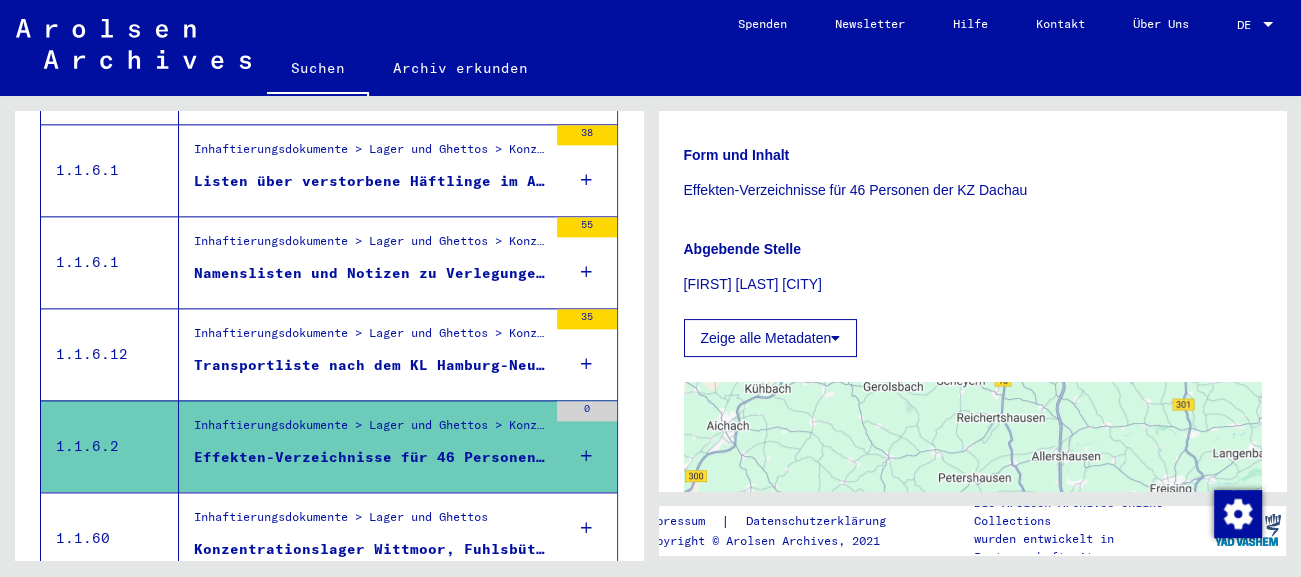 click on "Zeige alle Metadaten" 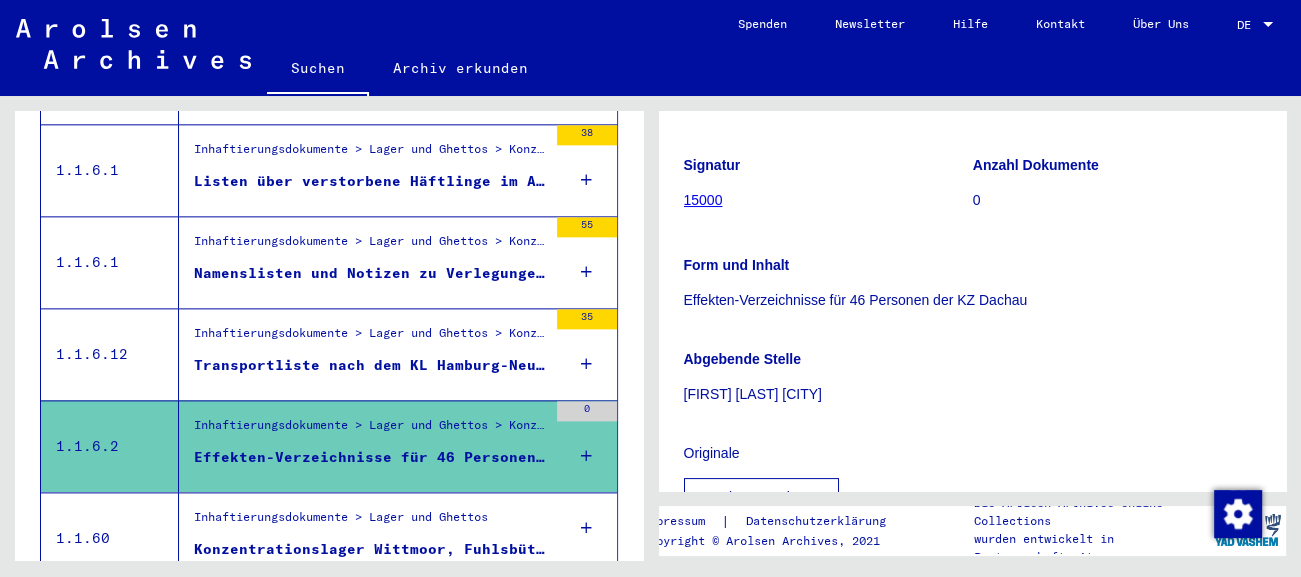 scroll, scrollTop: 552, scrollLeft: 0, axis: vertical 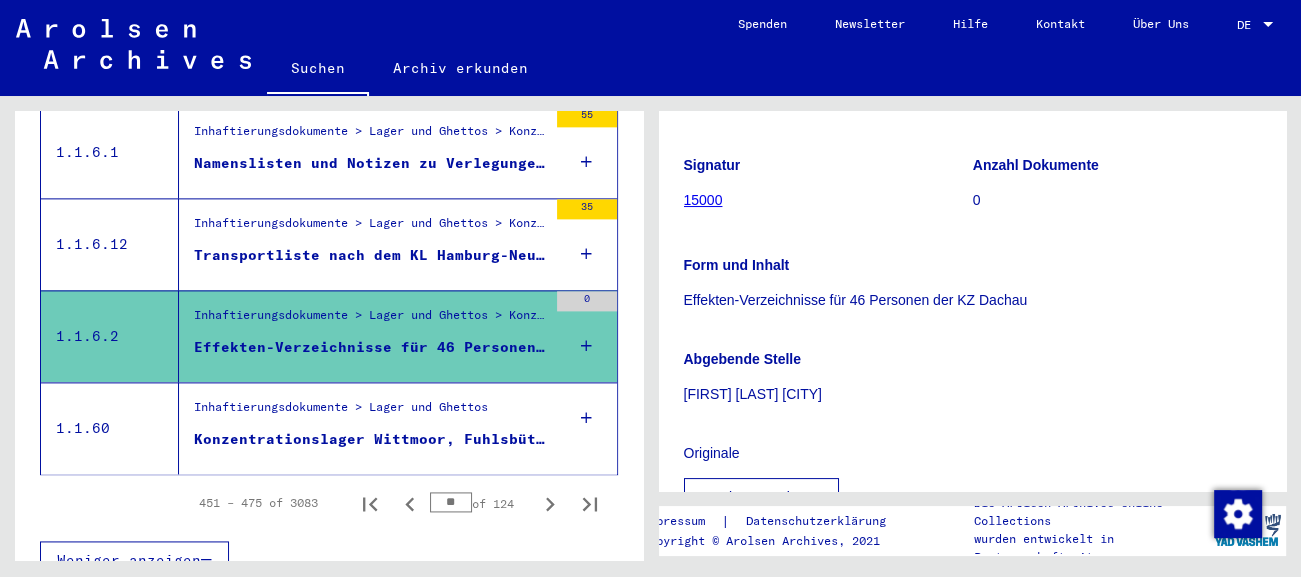click on "Konzentrationslager Wittmoor, Fuhlsbüttel und Neuengamme" at bounding box center (370, 439) 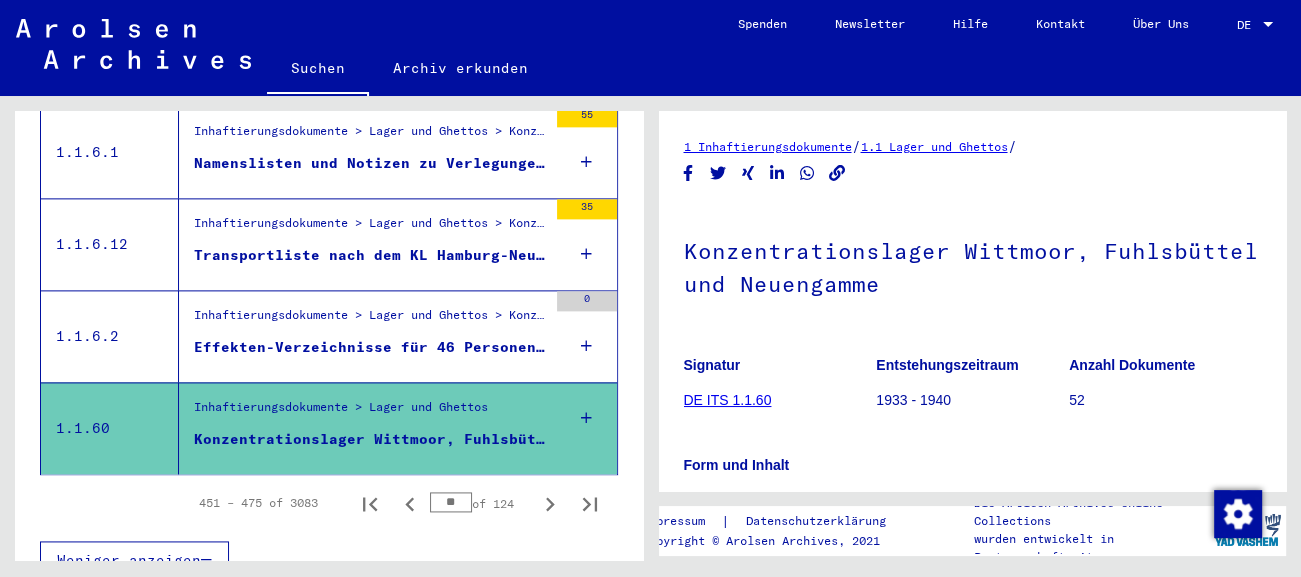 scroll, scrollTop: 331, scrollLeft: 0, axis: vertical 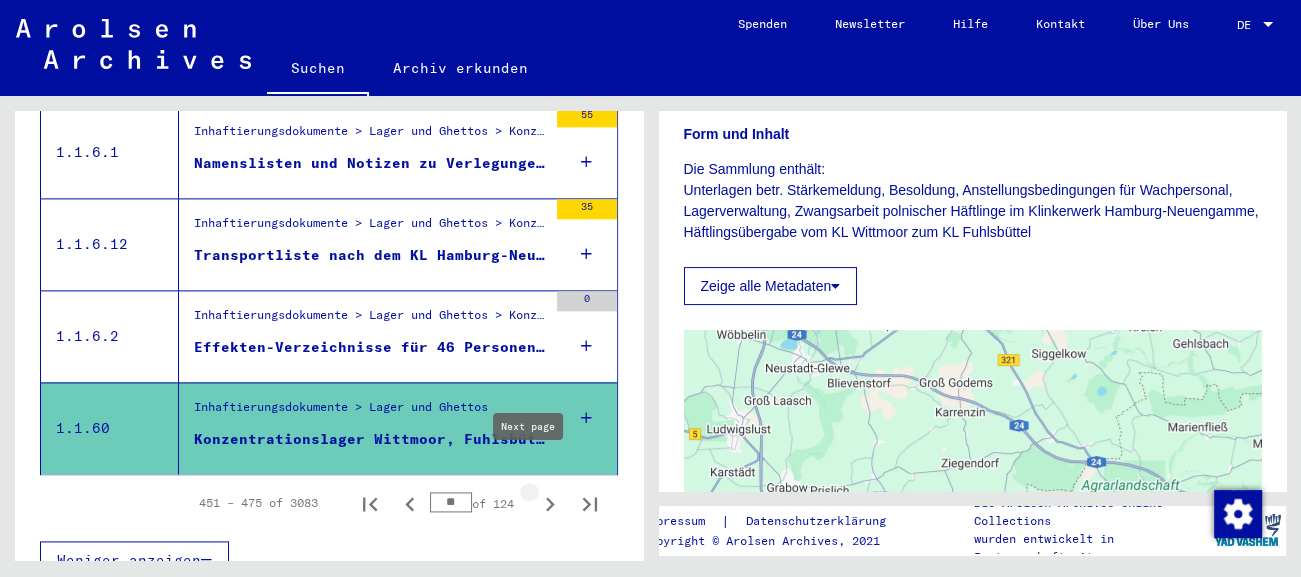 click 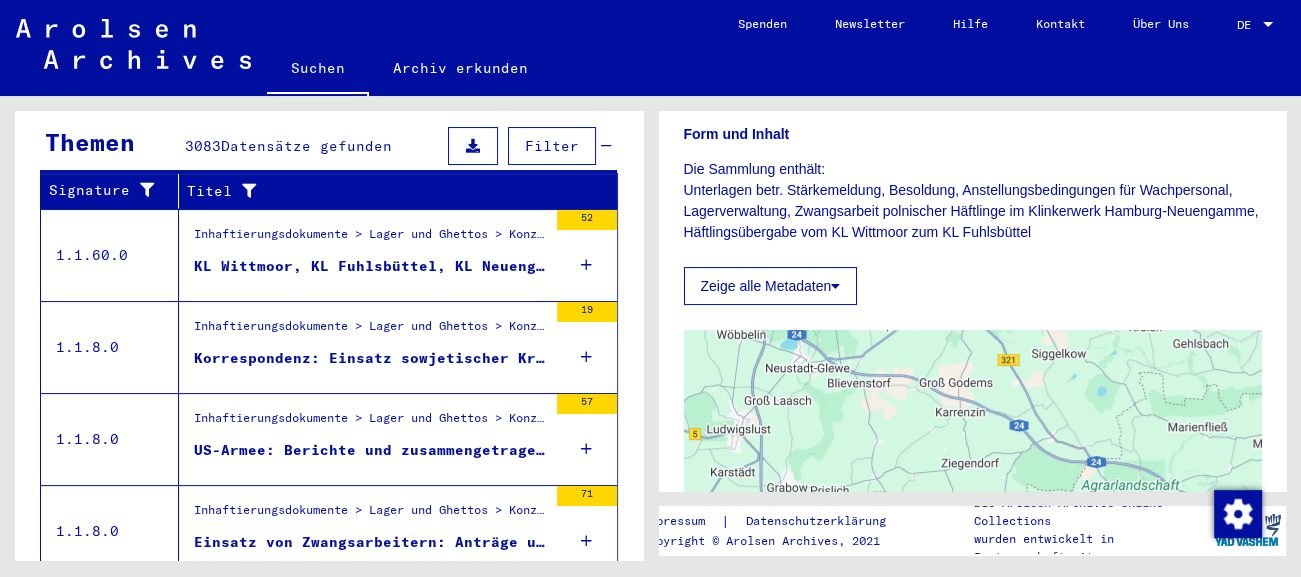 scroll, scrollTop: 361, scrollLeft: 0, axis: vertical 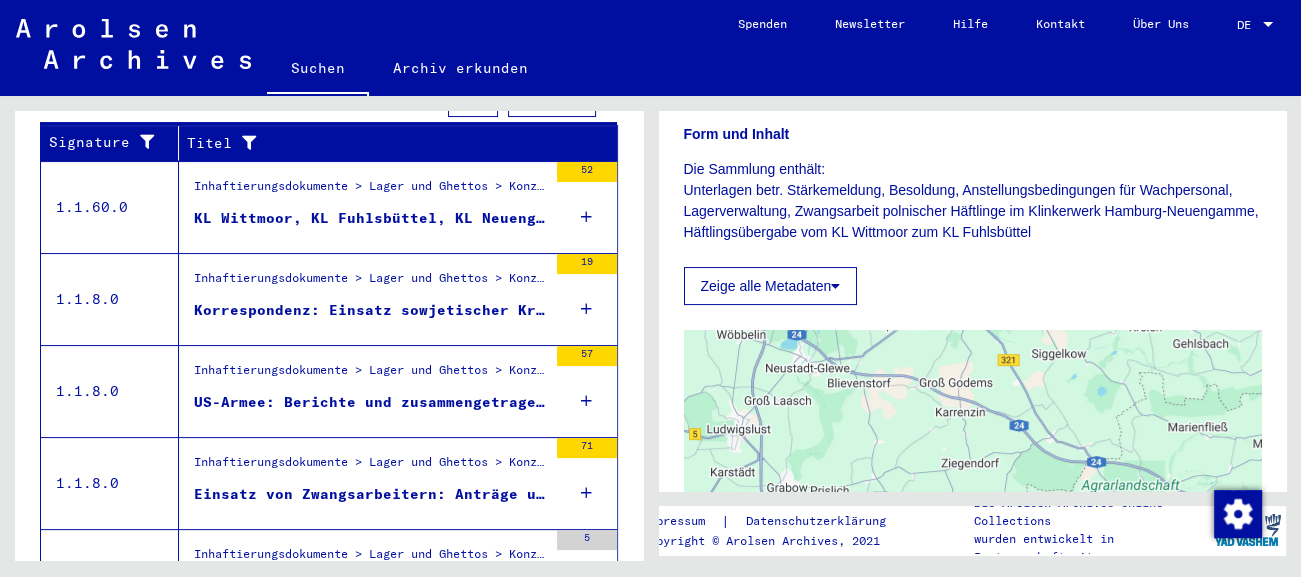 click on "US-Armee: Berichte und zusammengetragene Dokumente" at bounding box center (370, 402) 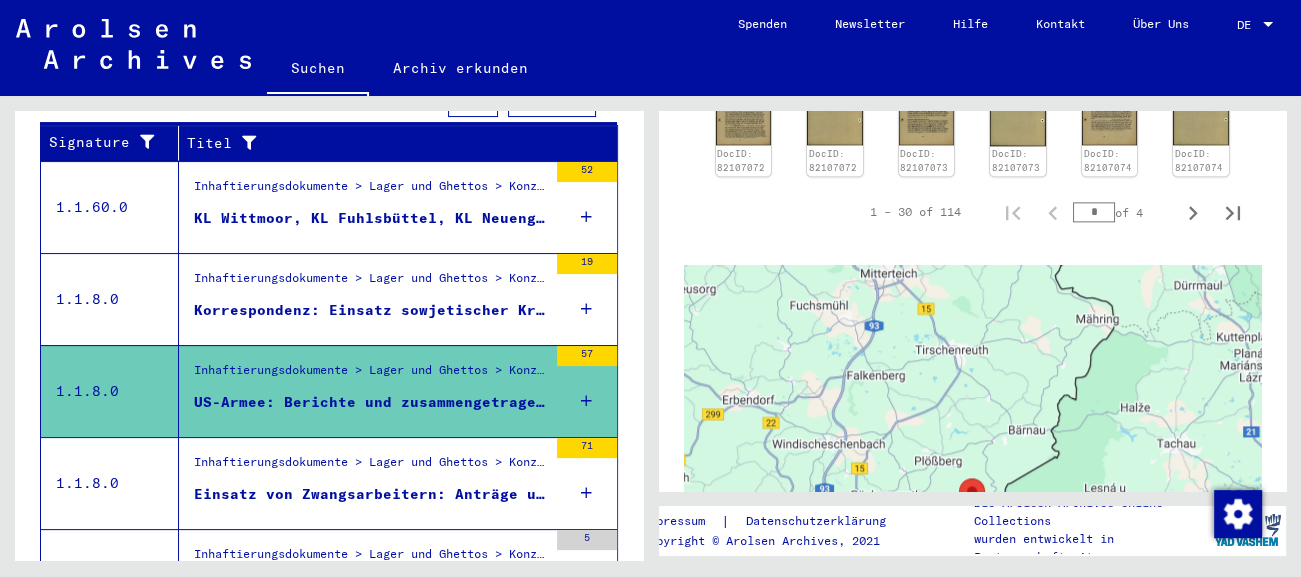 scroll, scrollTop: 2098, scrollLeft: 0, axis: vertical 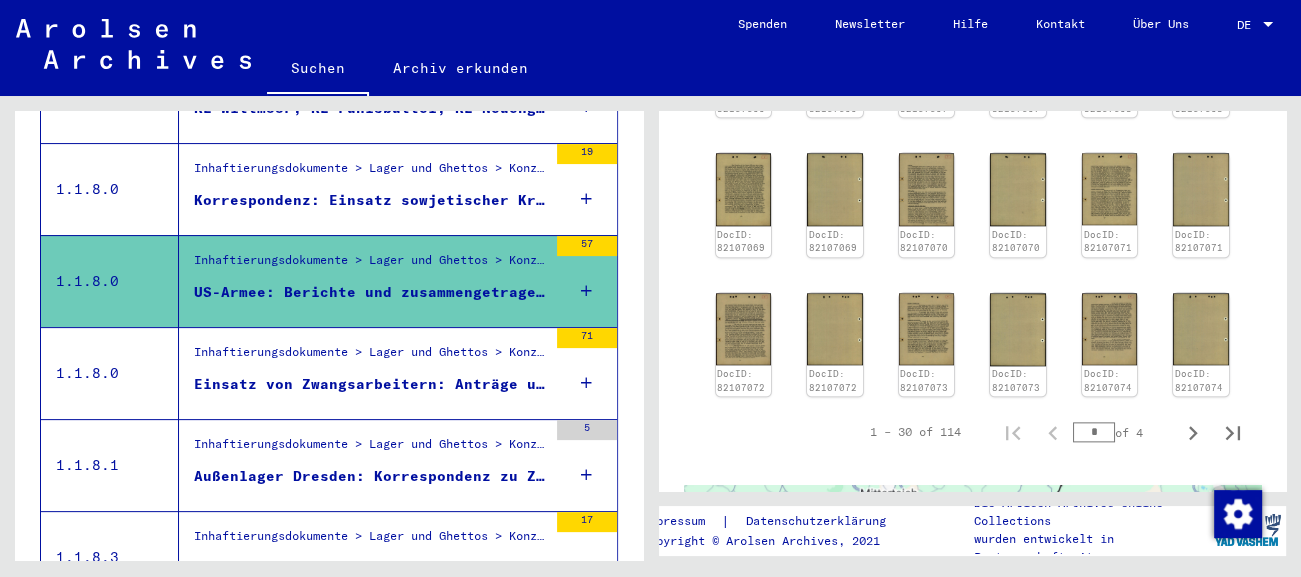 click on "Einsatz von Zwangsarbeitern: Anträge und Korrespondenz der Bauleitung der      Waffen-SS und Polizei; Listen; Fernschreiben (1943-1944)" at bounding box center [370, 384] 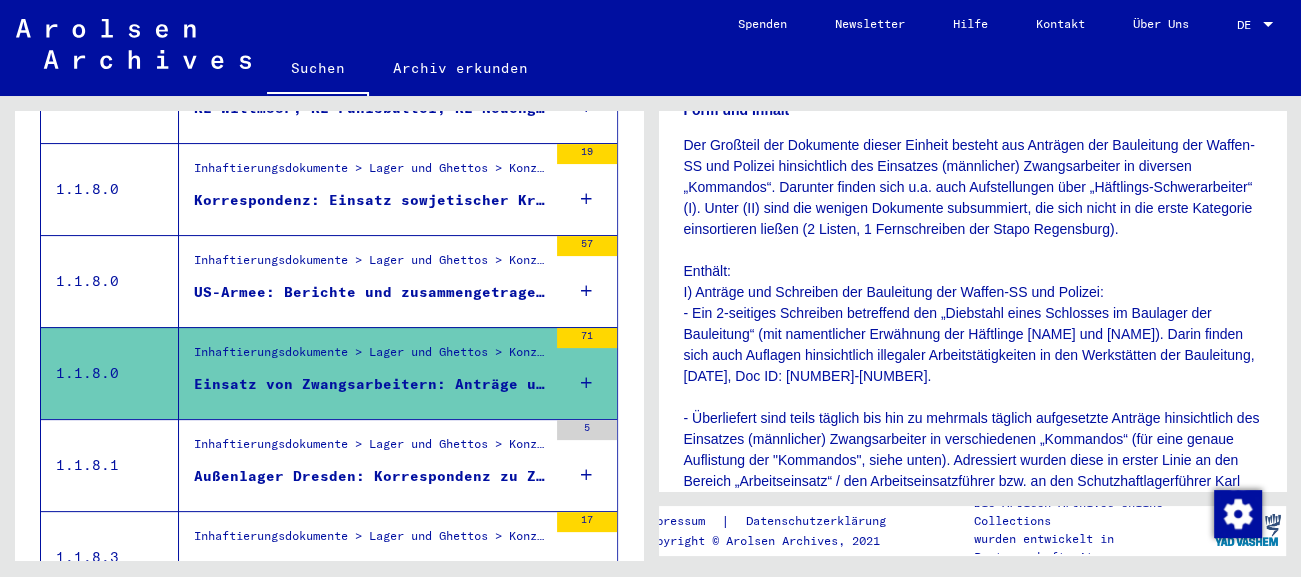 scroll, scrollTop: 221, scrollLeft: 0, axis: vertical 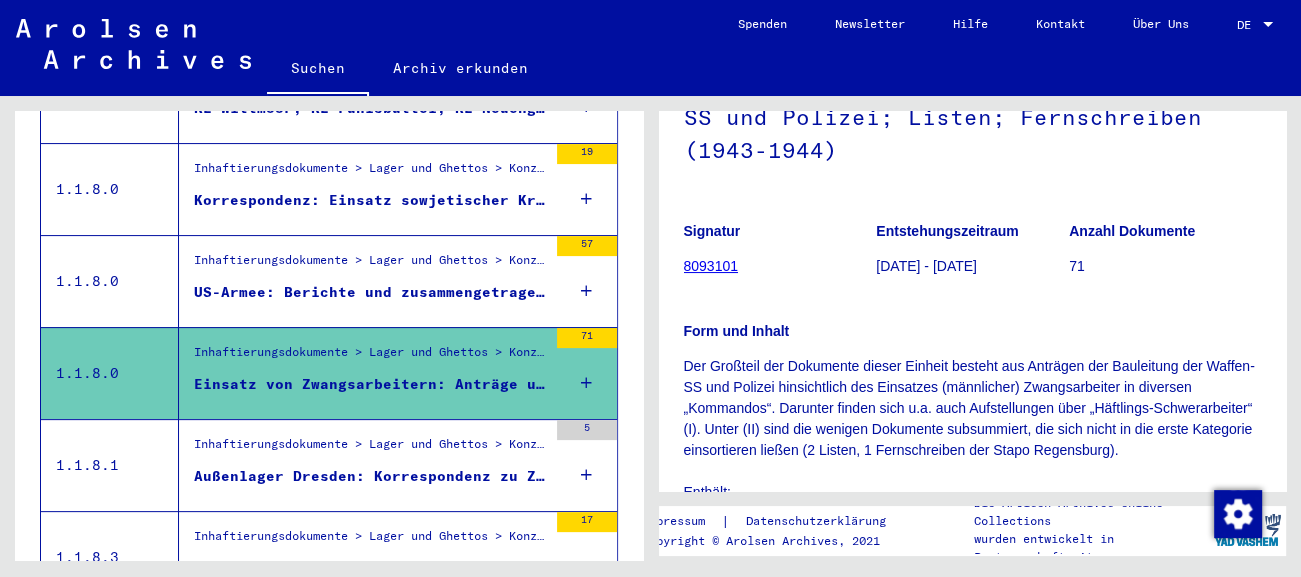 click on "8093101" 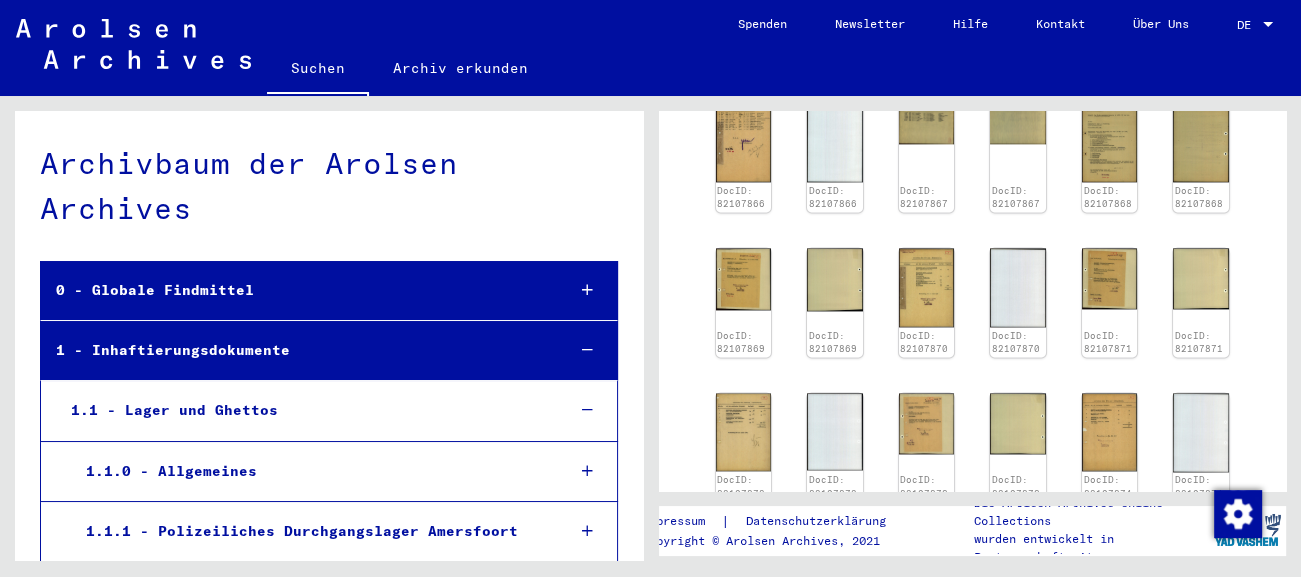 scroll, scrollTop: 2539, scrollLeft: 0, axis: vertical 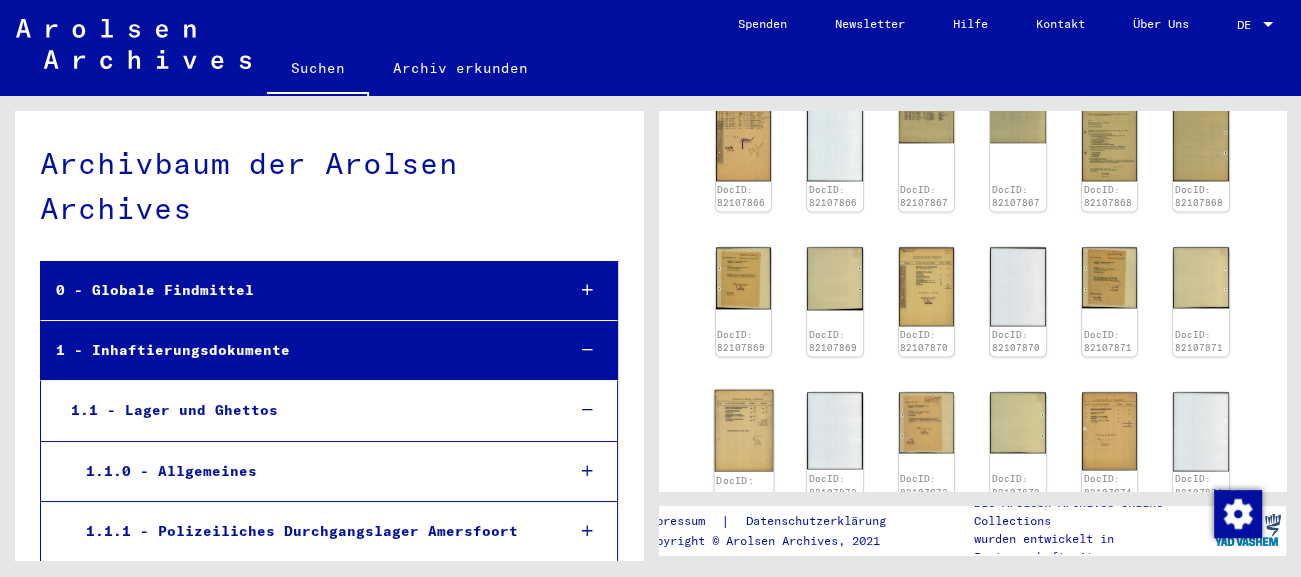 click 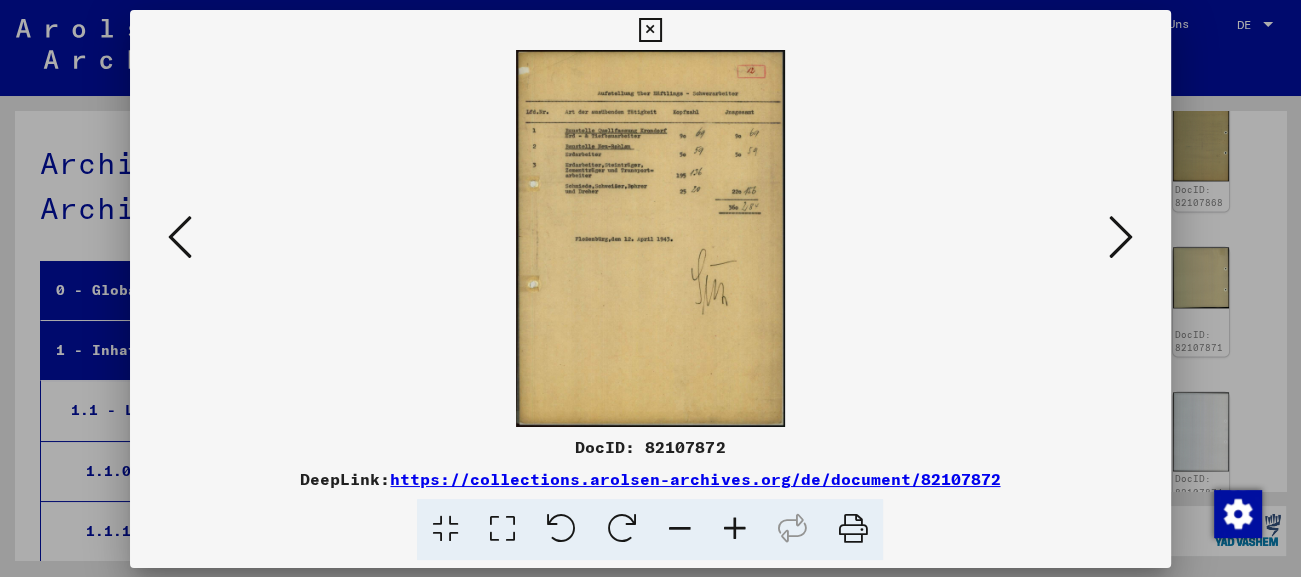 scroll, scrollTop: 2539, scrollLeft: 0, axis: vertical 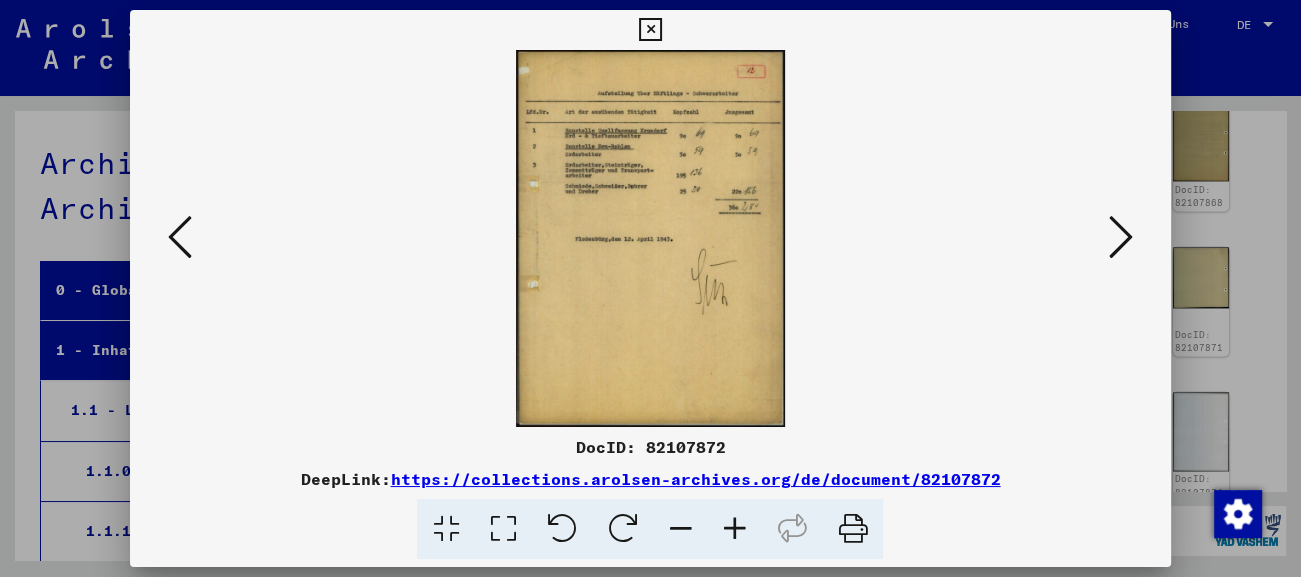 click at bounding box center [650, 30] 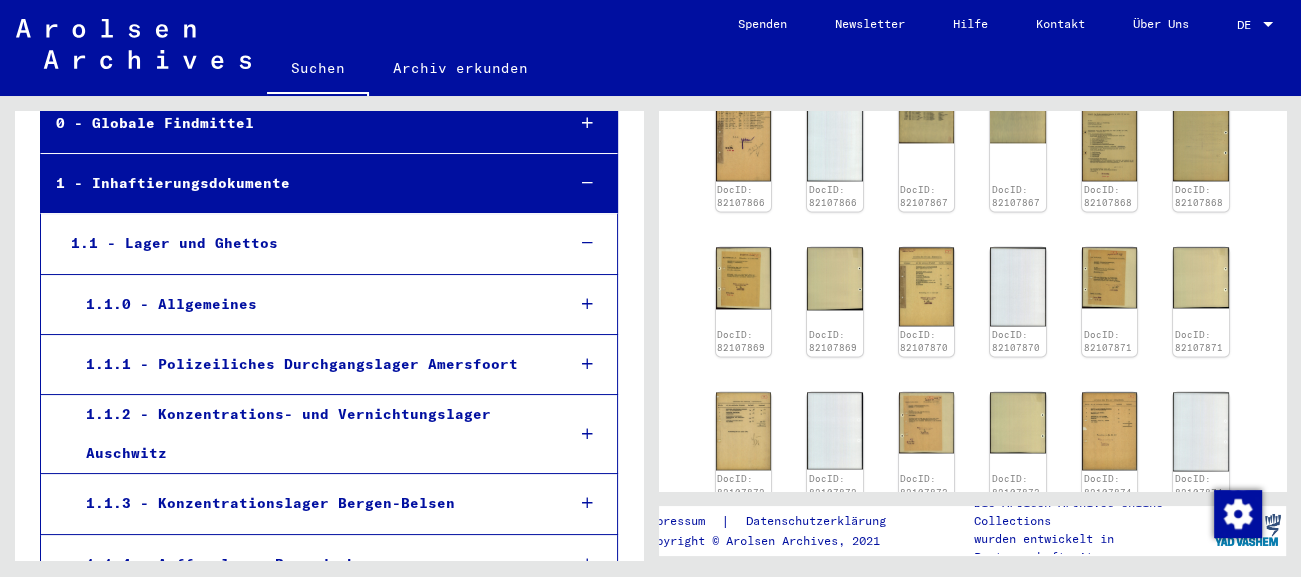 scroll, scrollTop: 221, scrollLeft: 0, axis: vertical 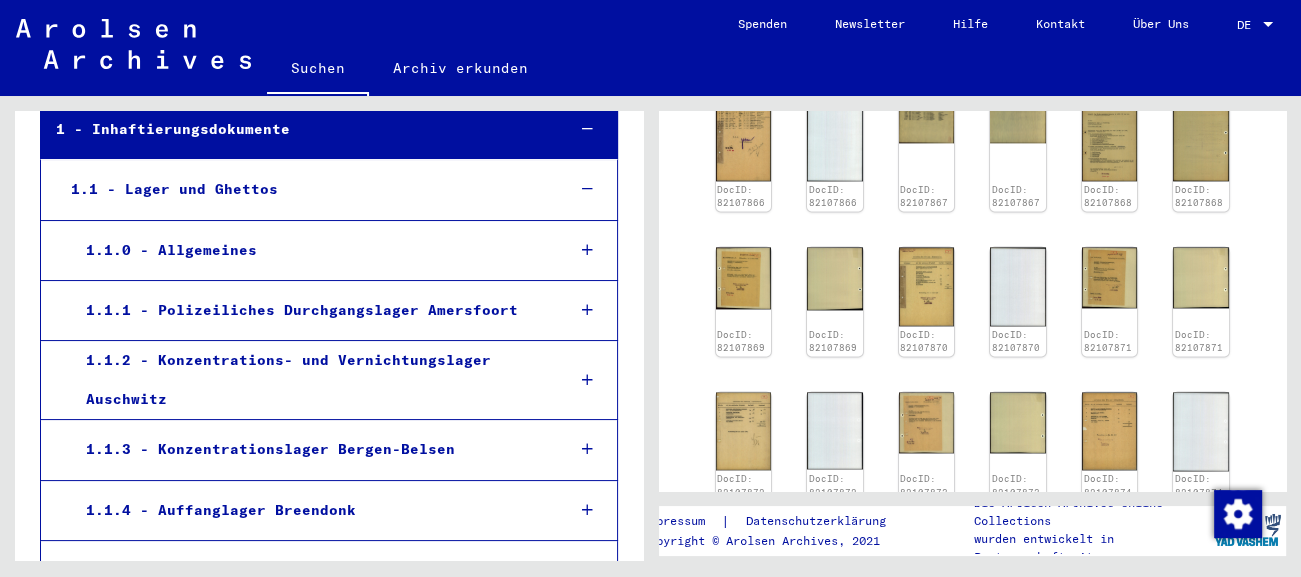 click on "1.1.2 - Konzentrations- und Vernichtungslager Auschwitz" at bounding box center [310, 380] 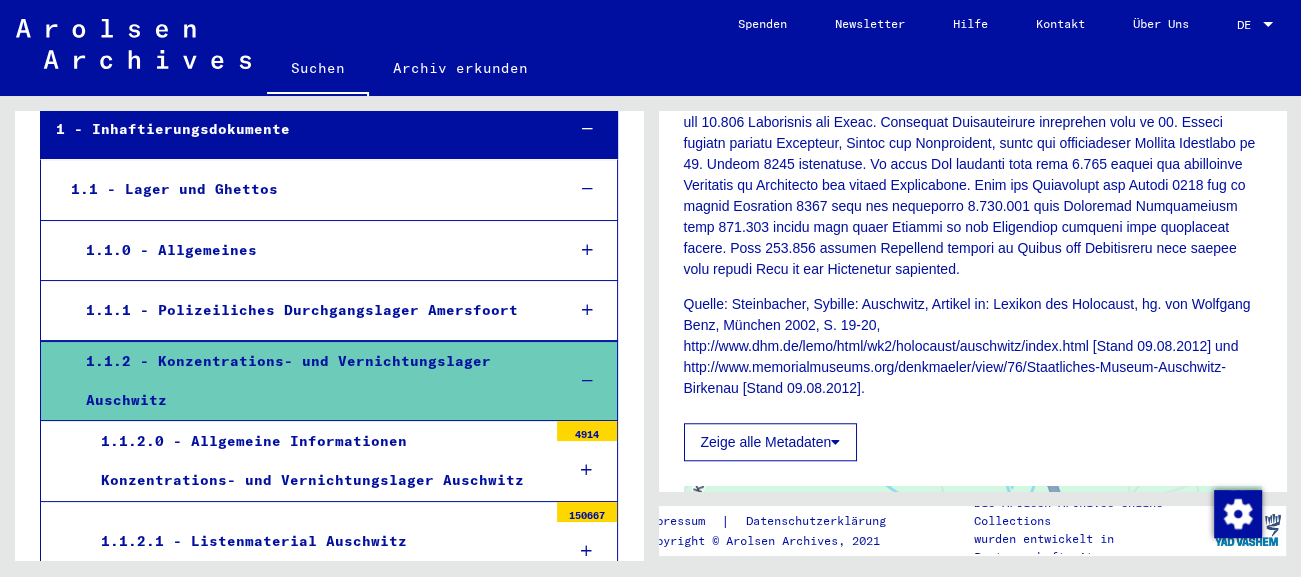 scroll, scrollTop: 1766, scrollLeft: 0, axis: vertical 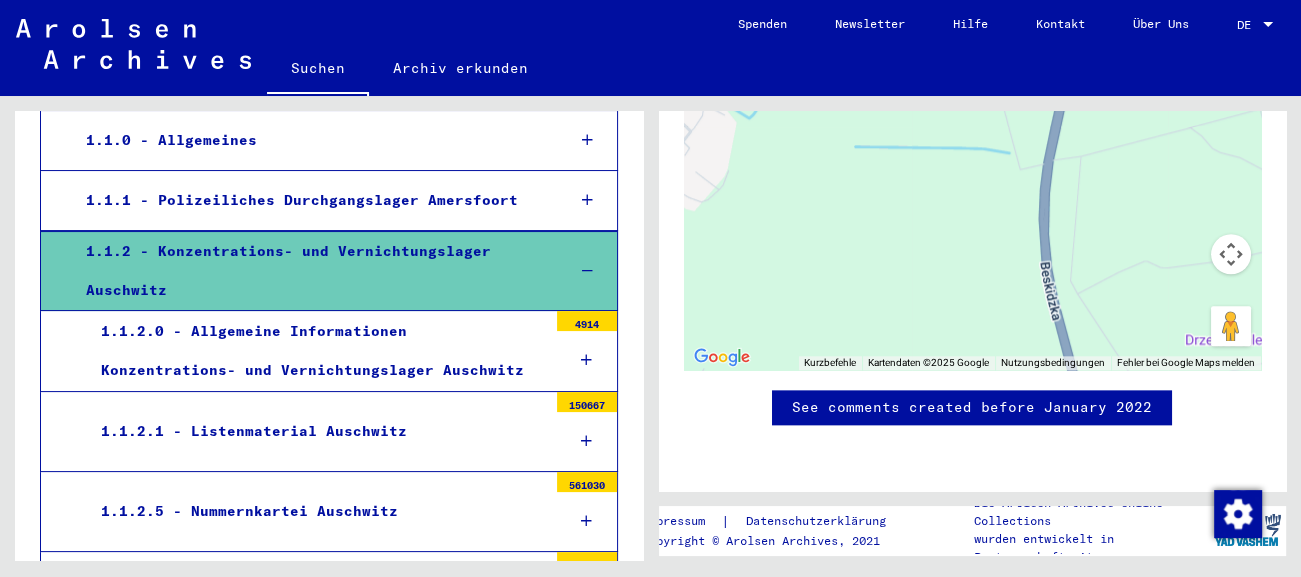 click on "1.1.2.0 - Allgemeine Informationen Konzentrations- und Vernichtungslager Auschwitz" at bounding box center [316, 351] 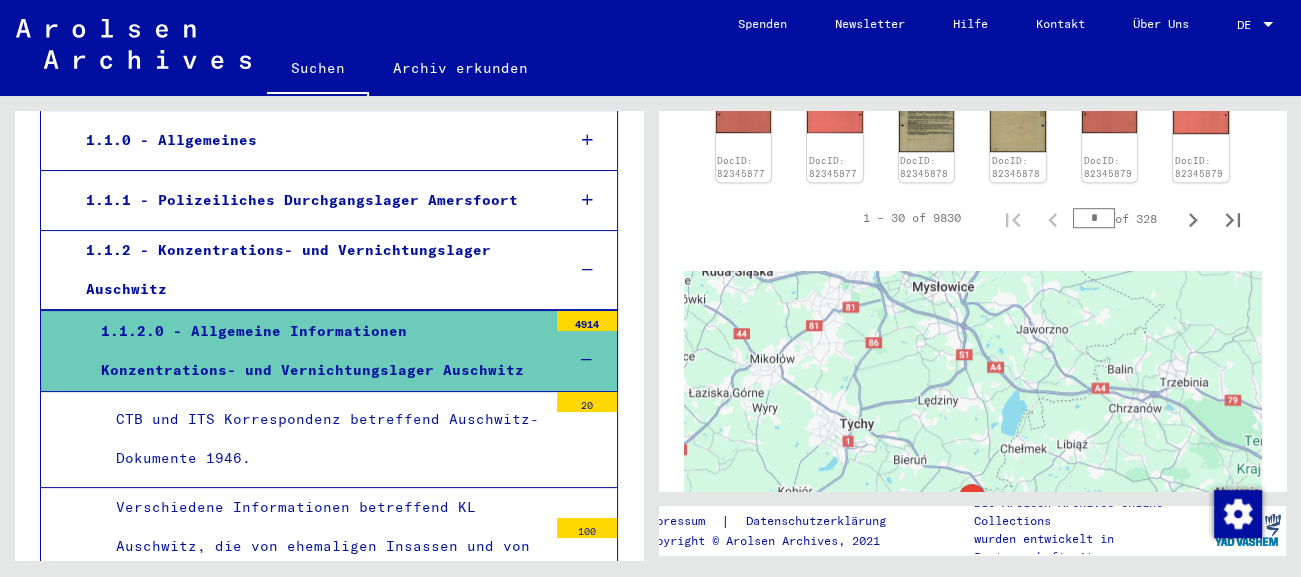 scroll, scrollTop: 1214, scrollLeft: 0, axis: vertical 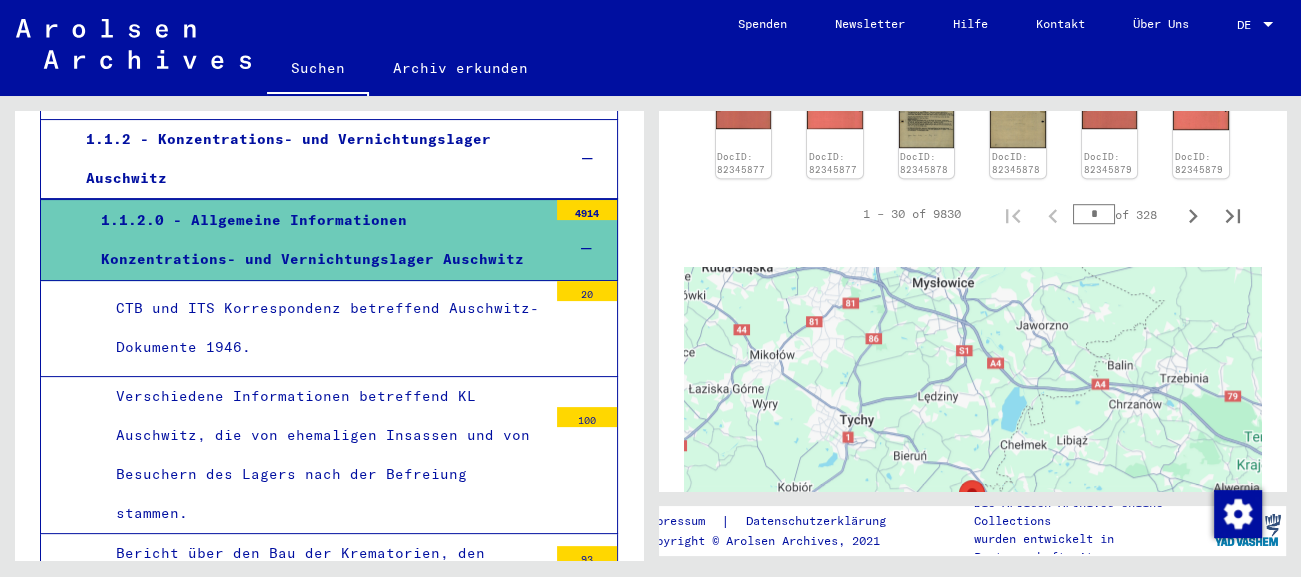 click on "CTB und ITS Korrespondenz betreffend Auschwitz-Dokumente 1946." at bounding box center (324, 328) 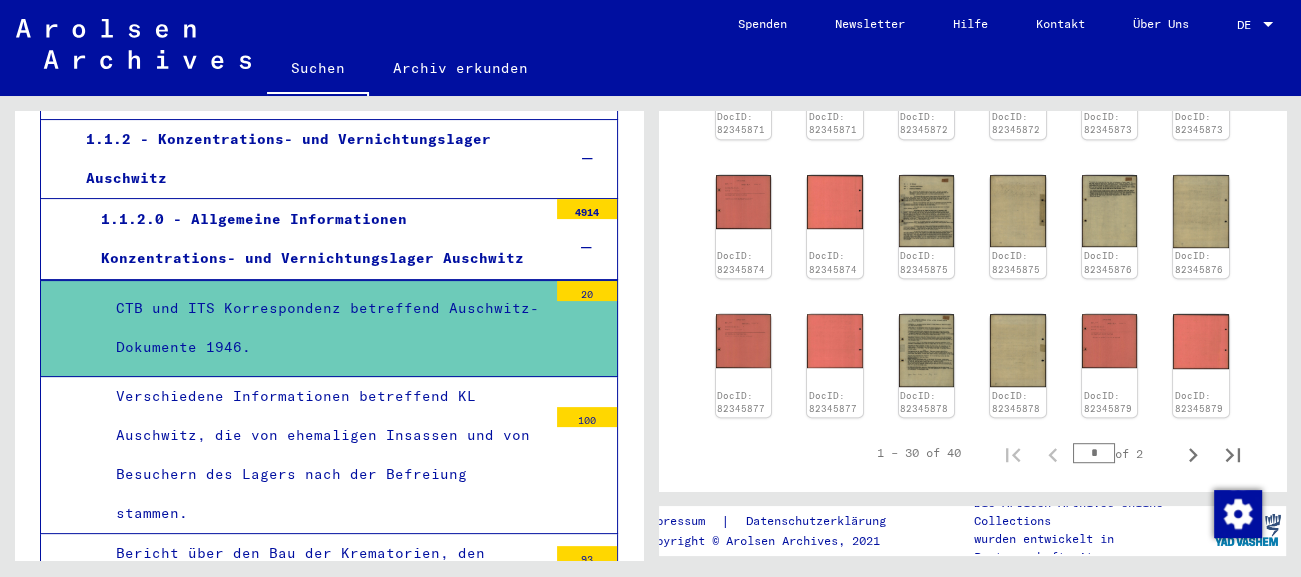 scroll, scrollTop: 1104, scrollLeft: 0, axis: vertical 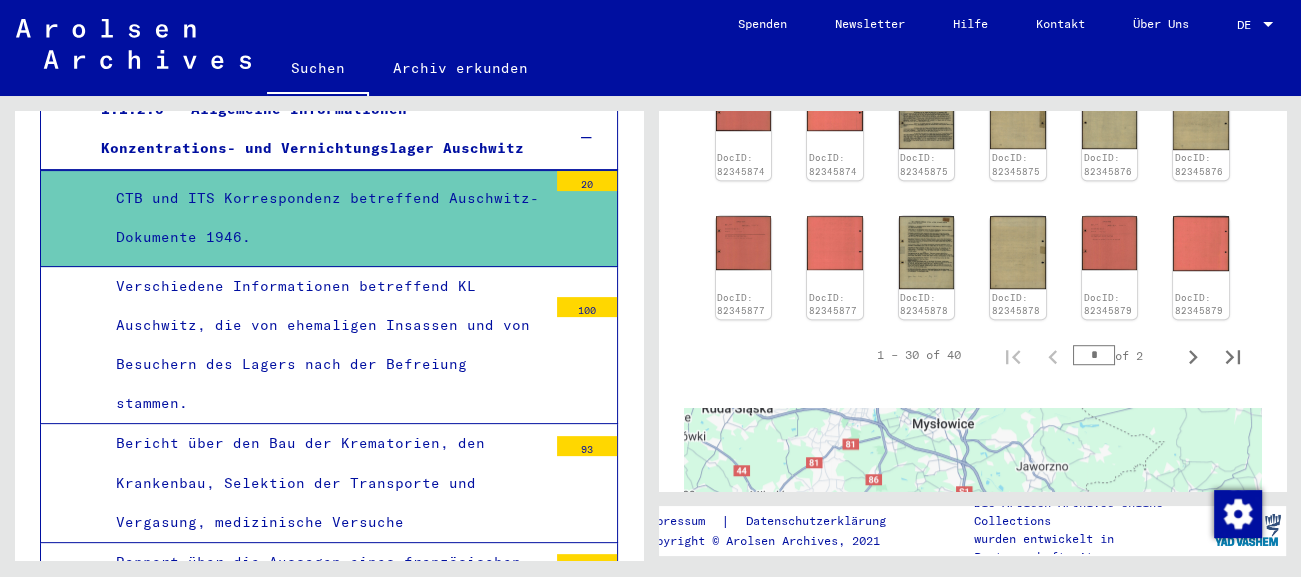 click on "Verschiedene Informationen betreffend KL Auschwitz, die von ehemaligen      Insassen und von Besuchern des Lagers nach der Befreiung stammen." at bounding box center [324, 345] 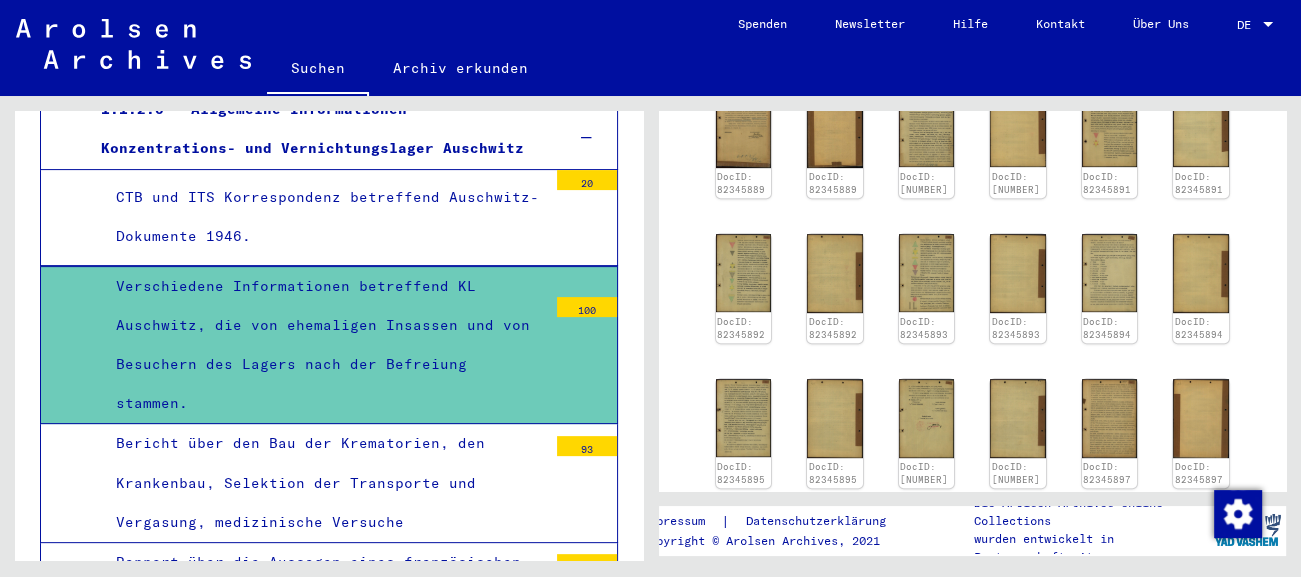 scroll, scrollTop: 883, scrollLeft: 0, axis: vertical 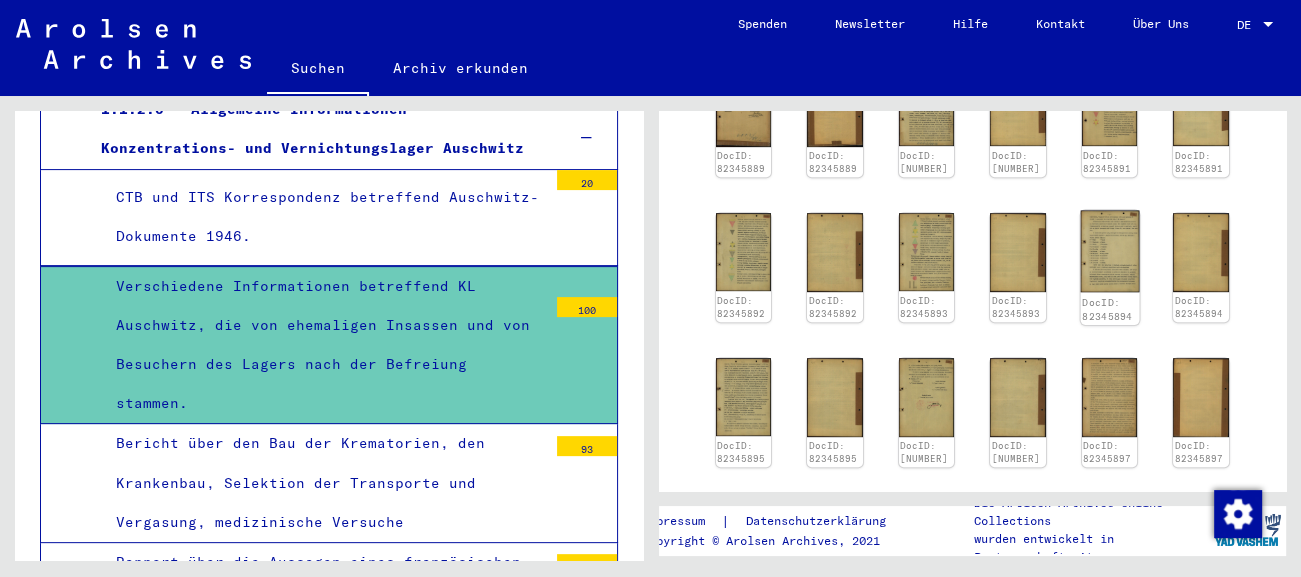 click 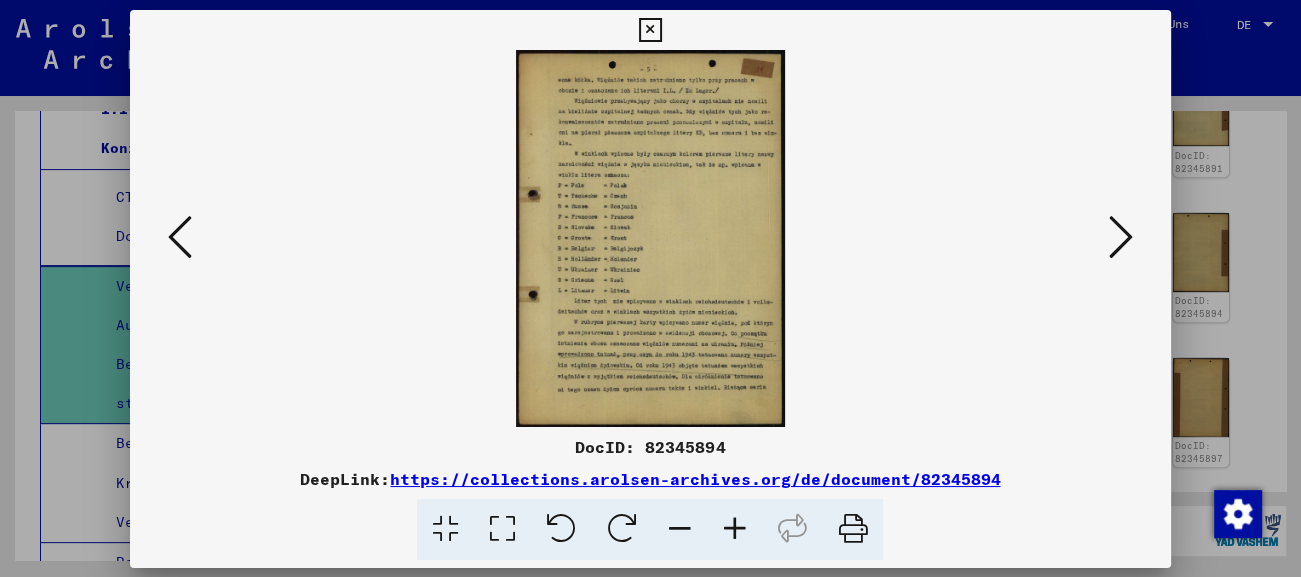 scroll, scrollTop: 883, scrollLeft: 0, axis: vertical 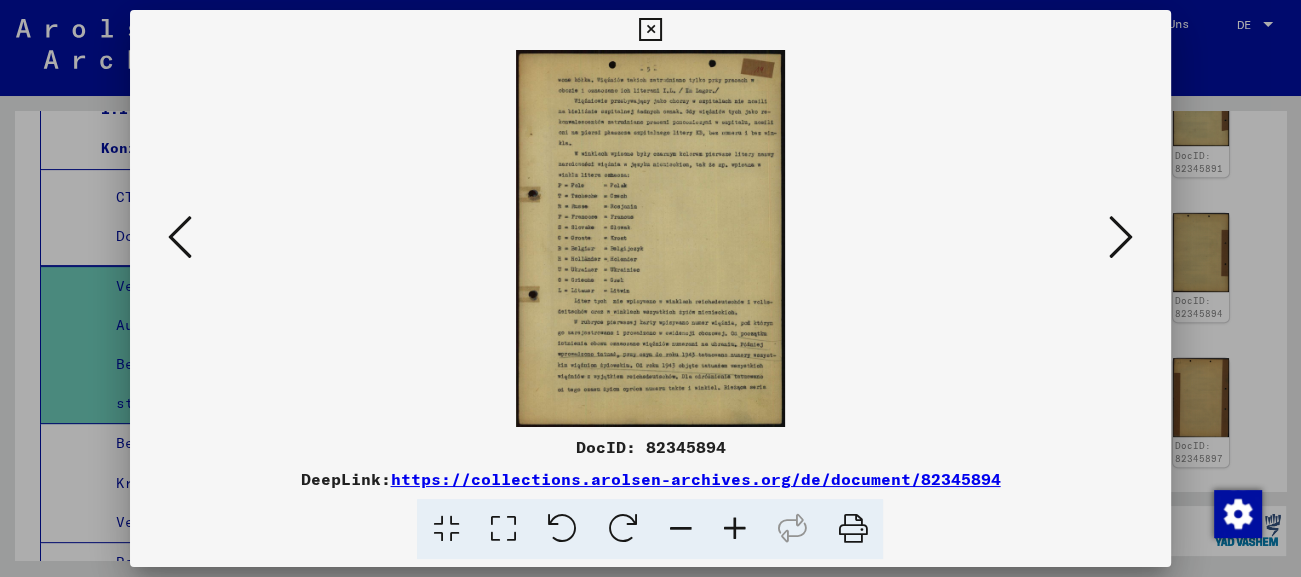 click at bounding box center (650, 30) 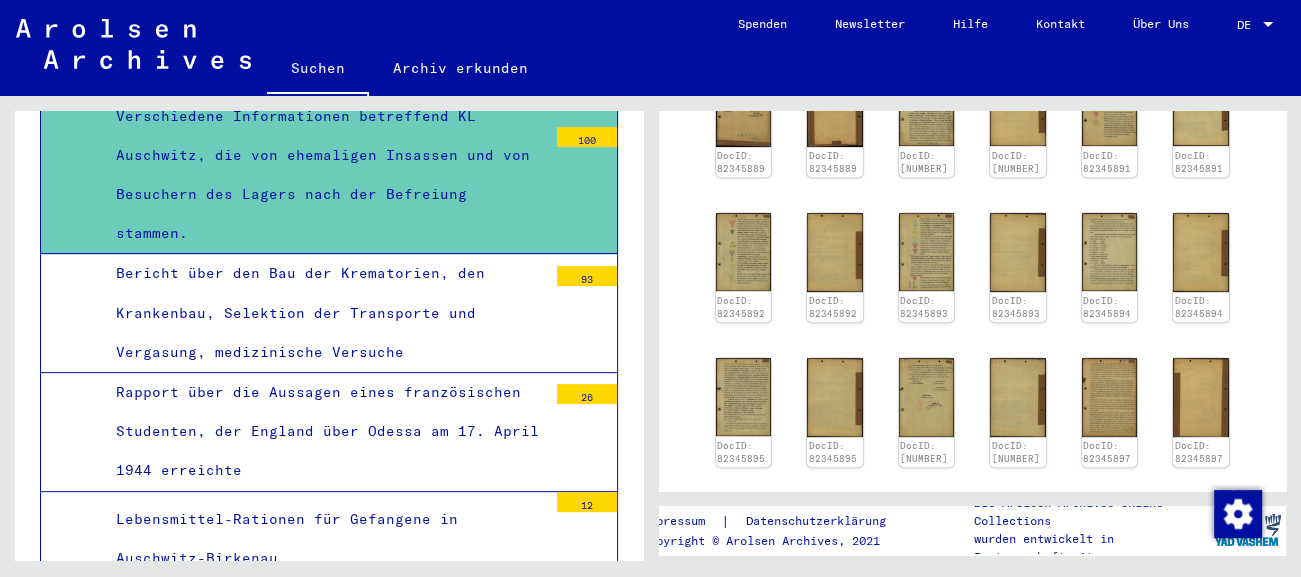 scroll, scrollTop: 773, scrollLeft: 0, axis: vertical 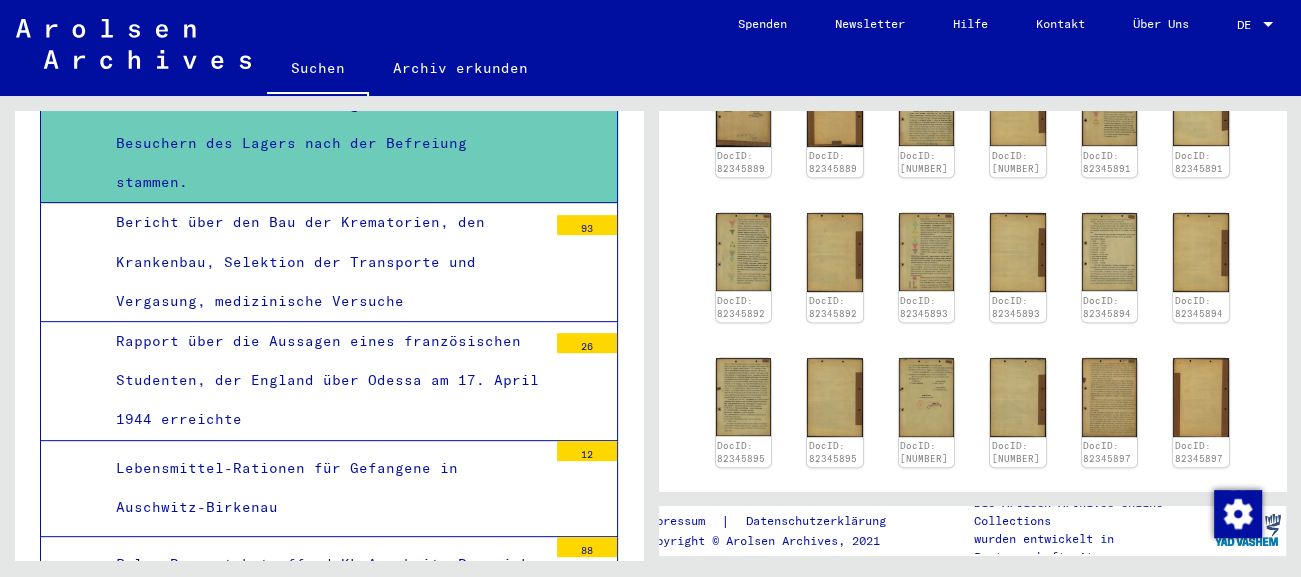 click on "Bericht  über den Bau der Krematorien, den Krankenbau, Selektion der      Transporte und Vergasung, medizinische Versuche" at bounding box center (324, 262) 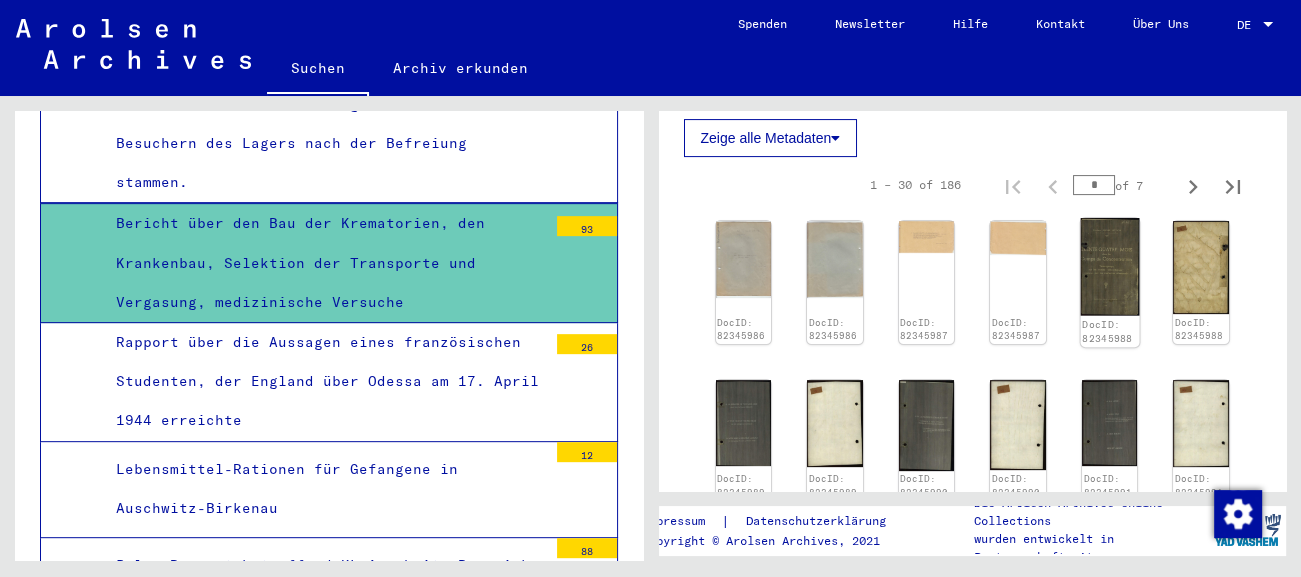scroll, scrollTop: 662, scrollLeft: 0, axis: vertical 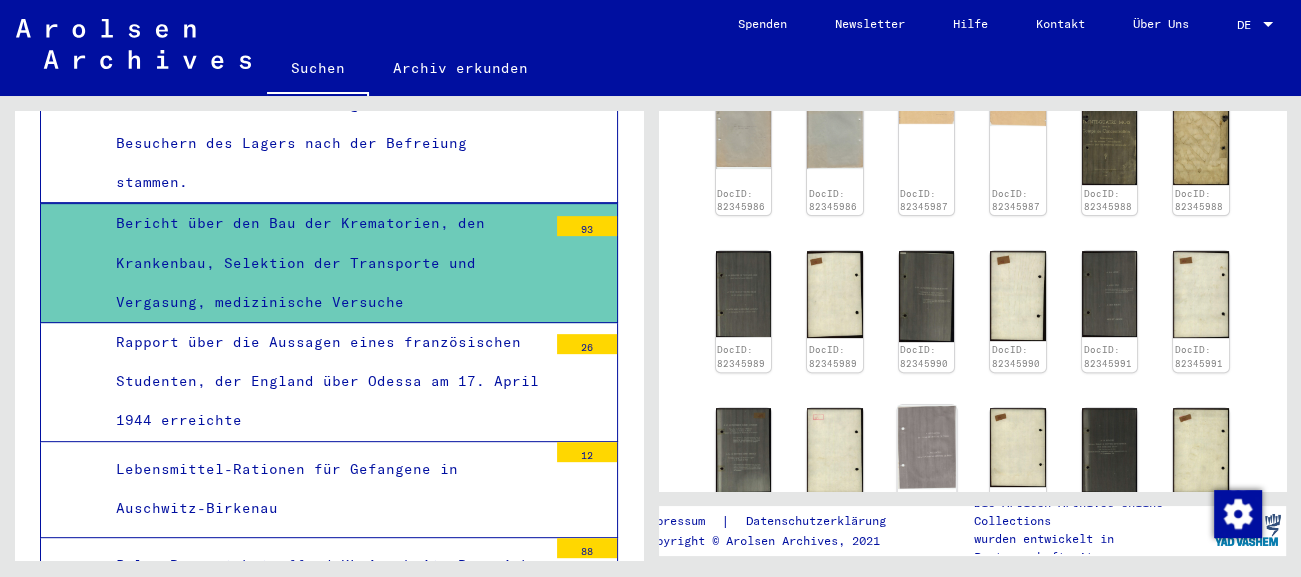 click 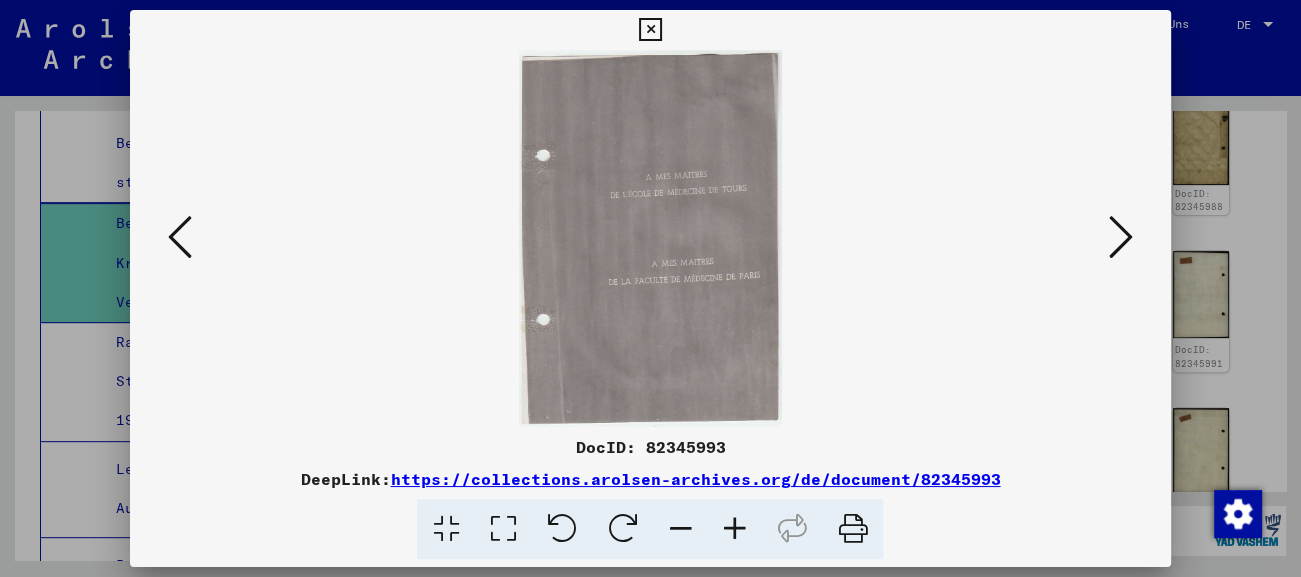 click at bounding box center [650, 30] 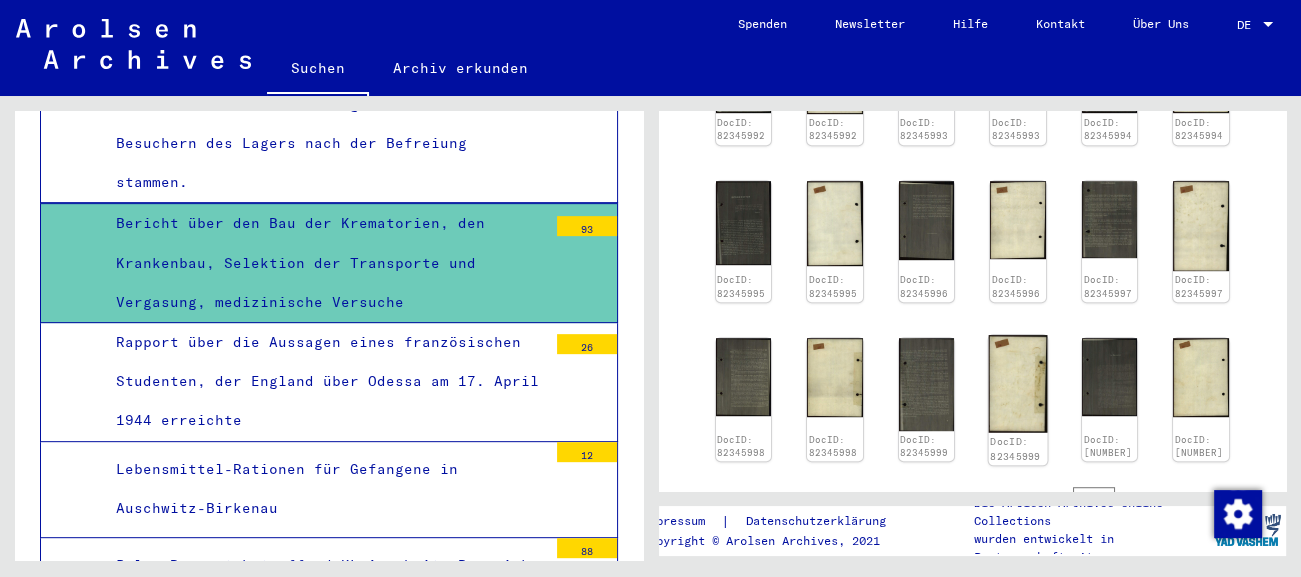scroll, scrollTop: 1104, scrollLeft: 0, axis: vertical 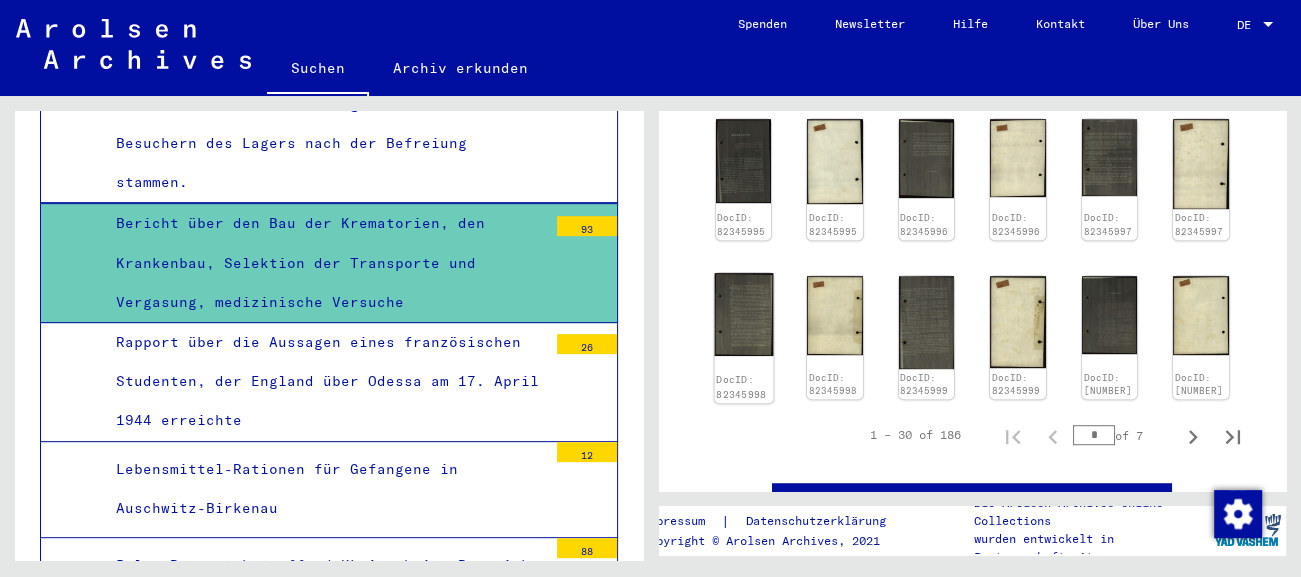 click 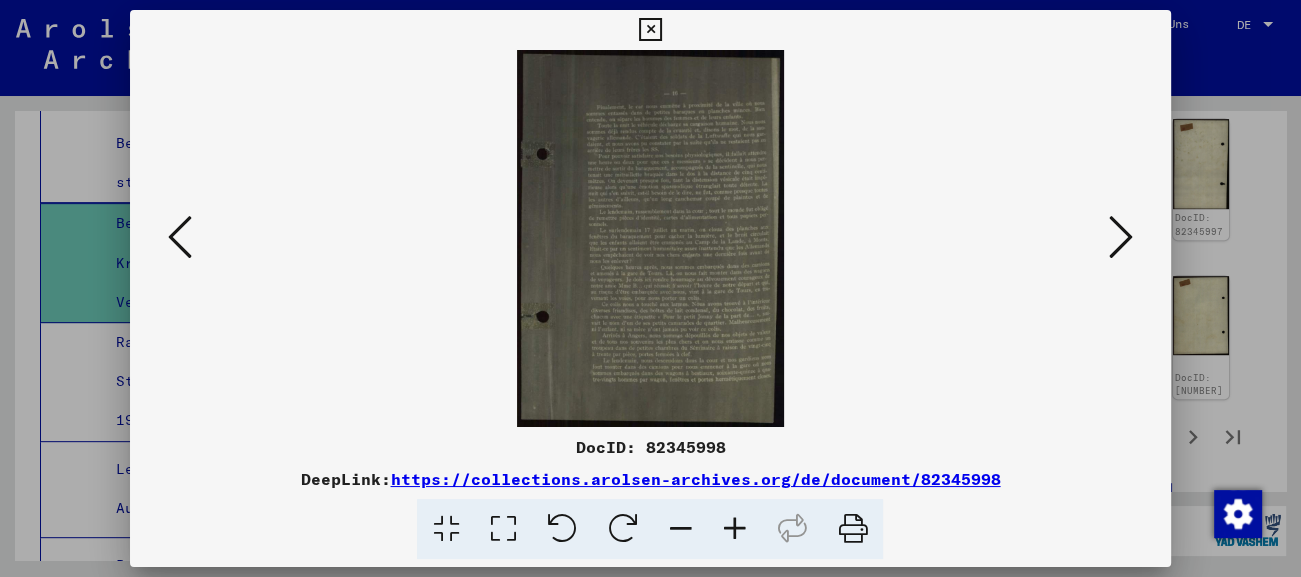 click at bounding box center [650, 30] 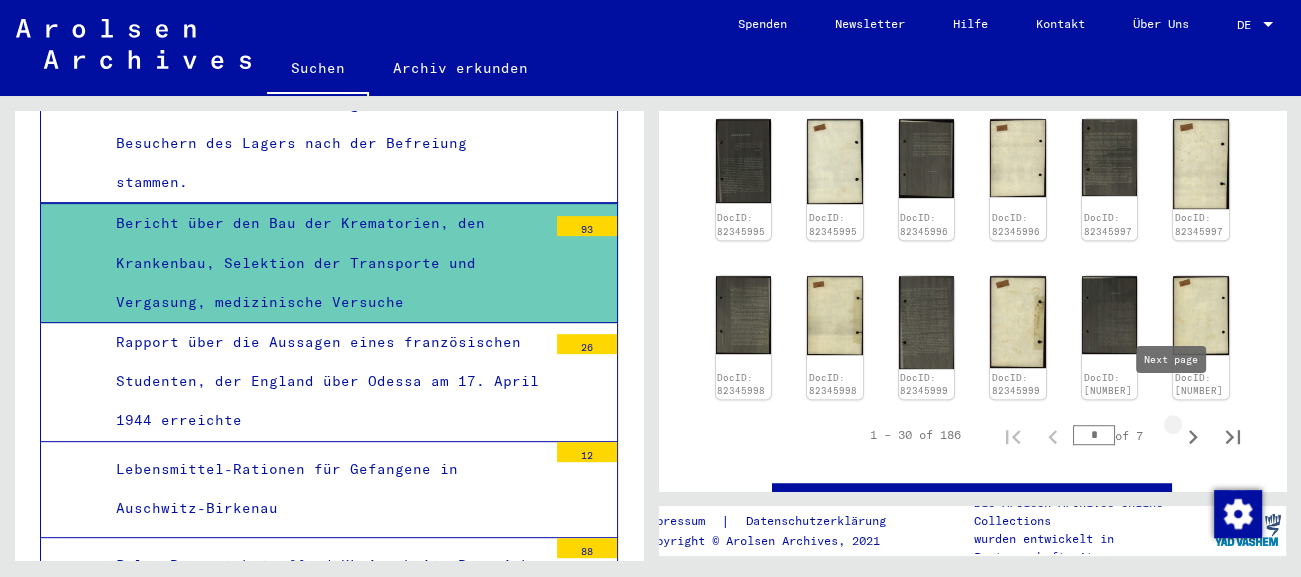 click 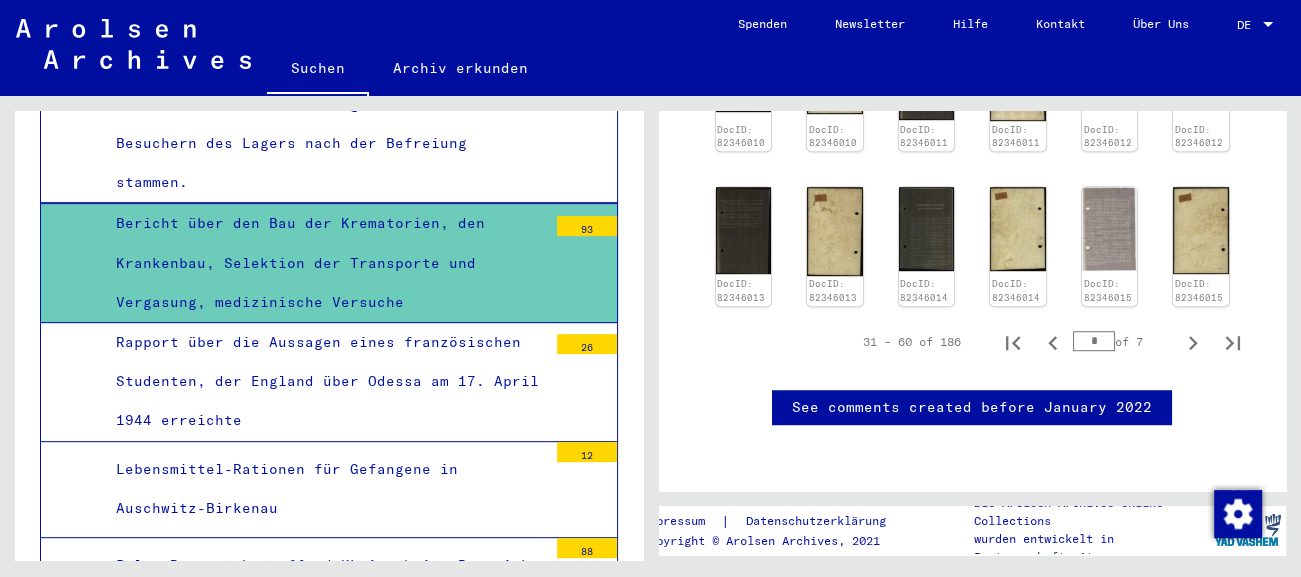 scroll, scrollTop: 1524, scrollLeft: 0, axis: vertical 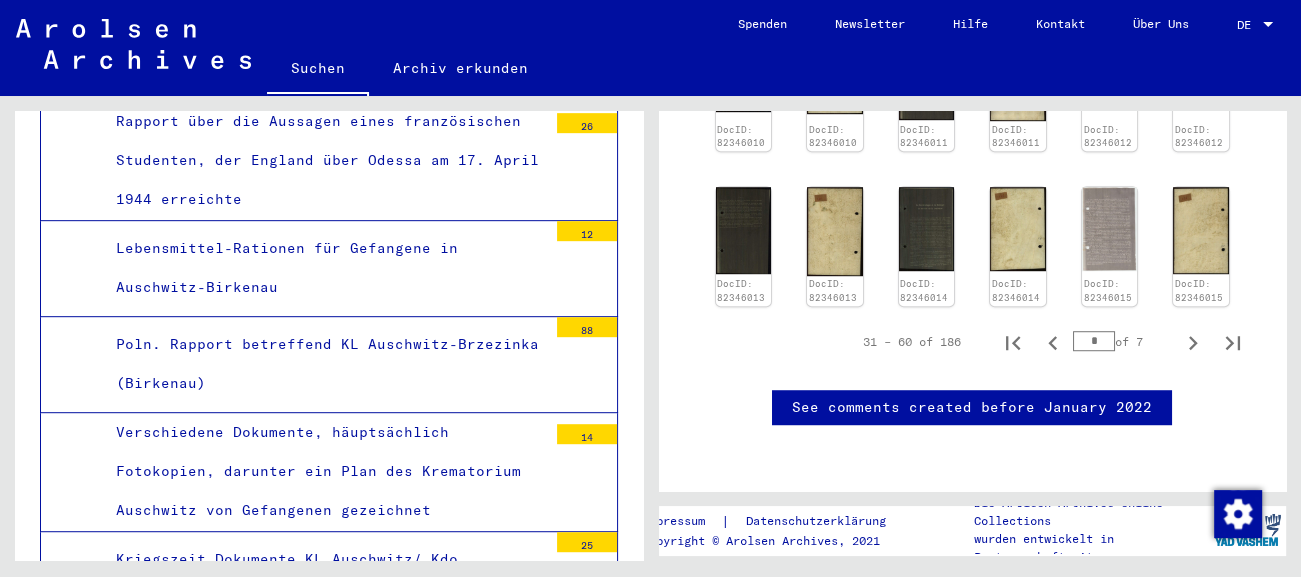 click on "Lebensmittel-Rationen für Gefangene in Auschwitz-Birkenau" at bounding box center [324, 268] 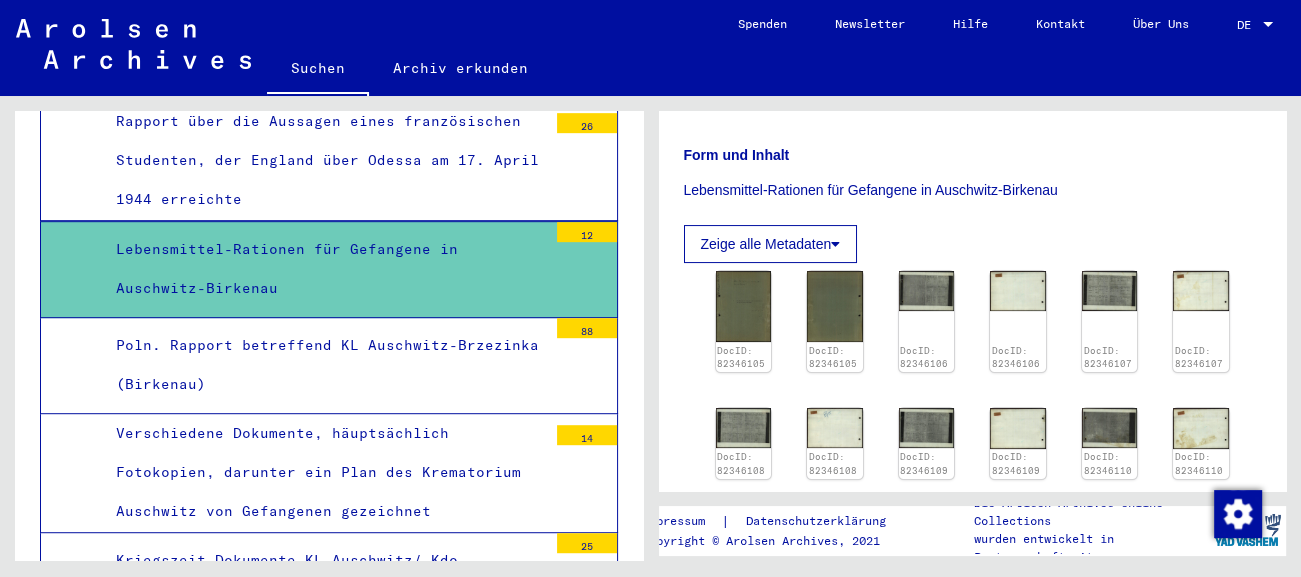 scroll, scrollTop: 442, scrollLeft: 0, axis: vertical 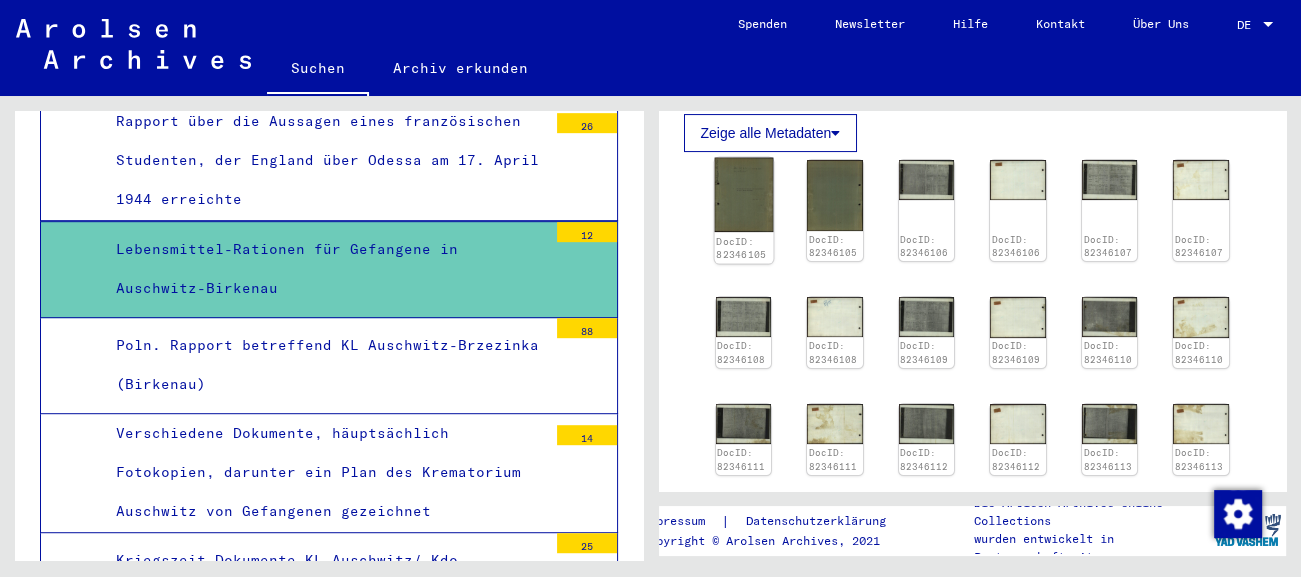 click 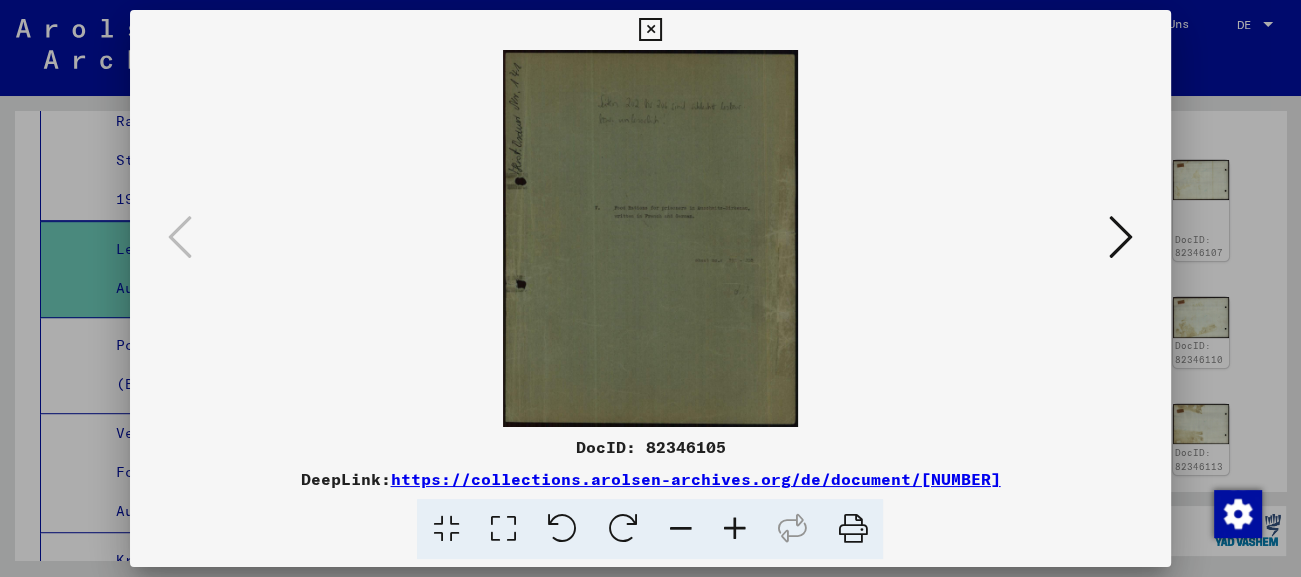 click at bounding box center (1121, 237) 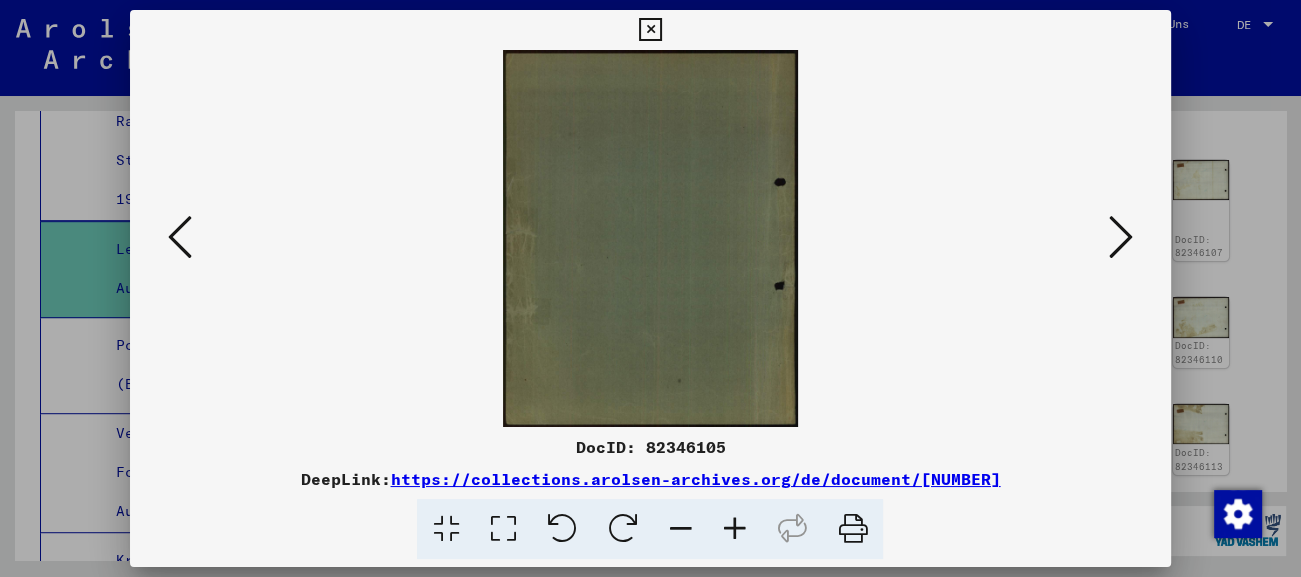 click at bounding box center (1121, 237) 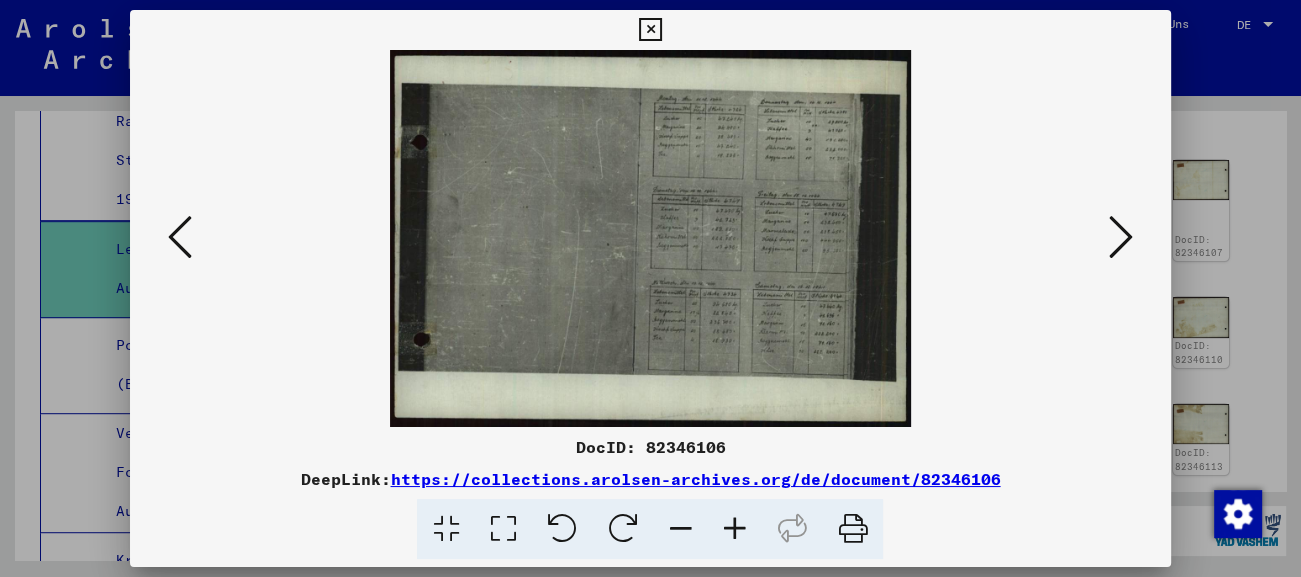 click at bounding box center (1121, 237) 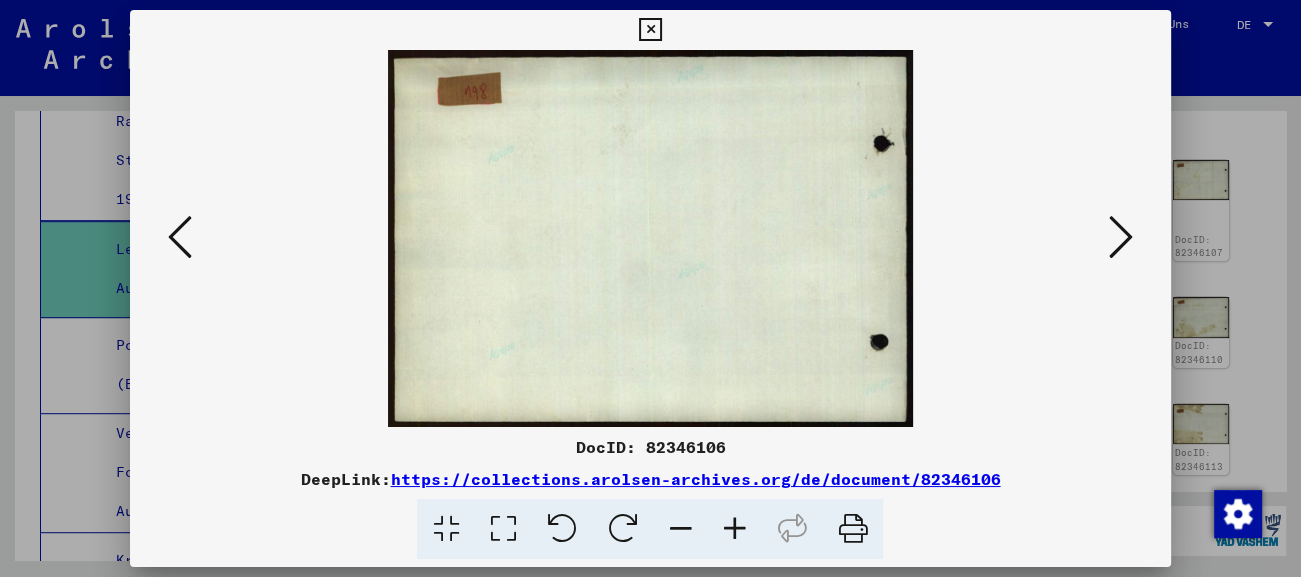 click at bounding box center (1121, 237) 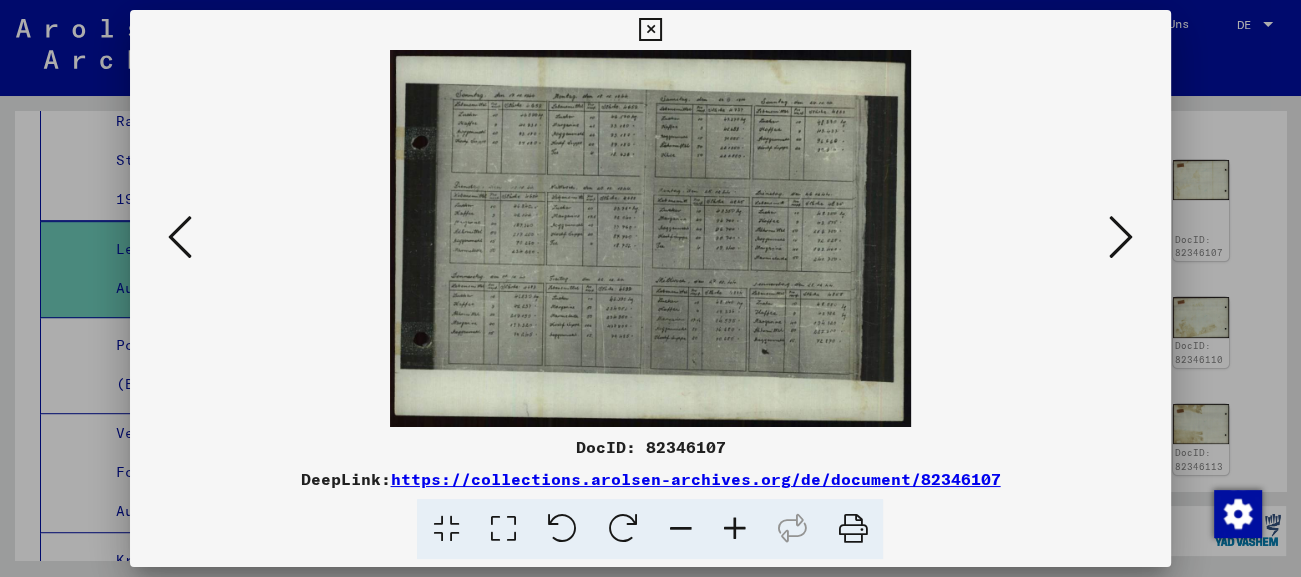 click at bounding box center (1121, 237) 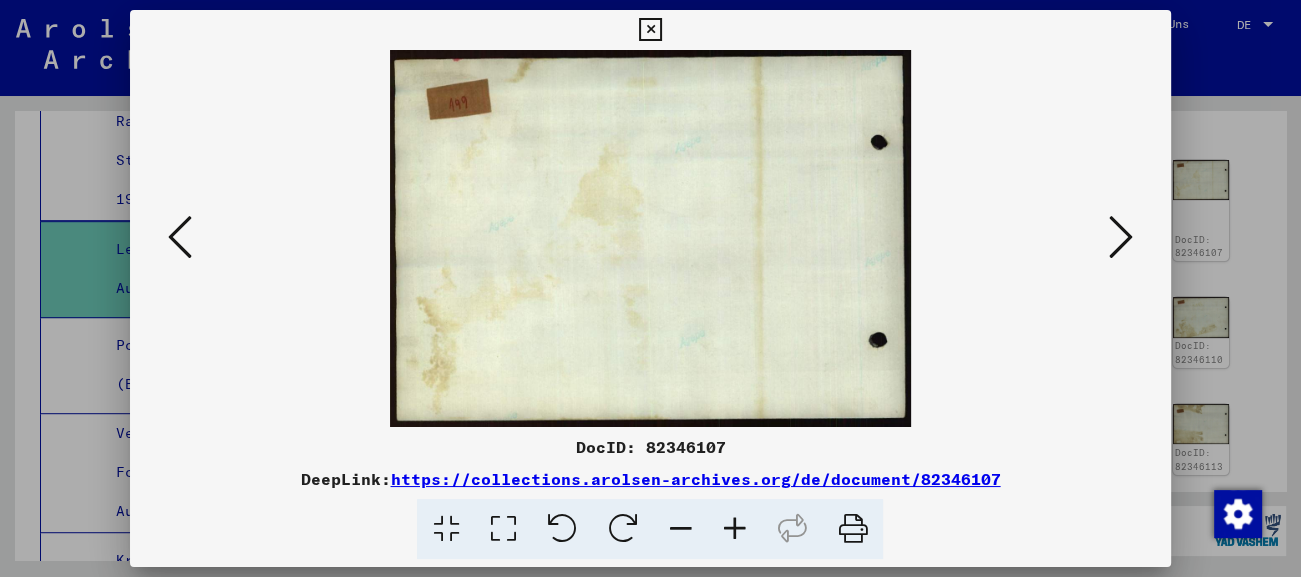 click at bounding box center [1121, 237] 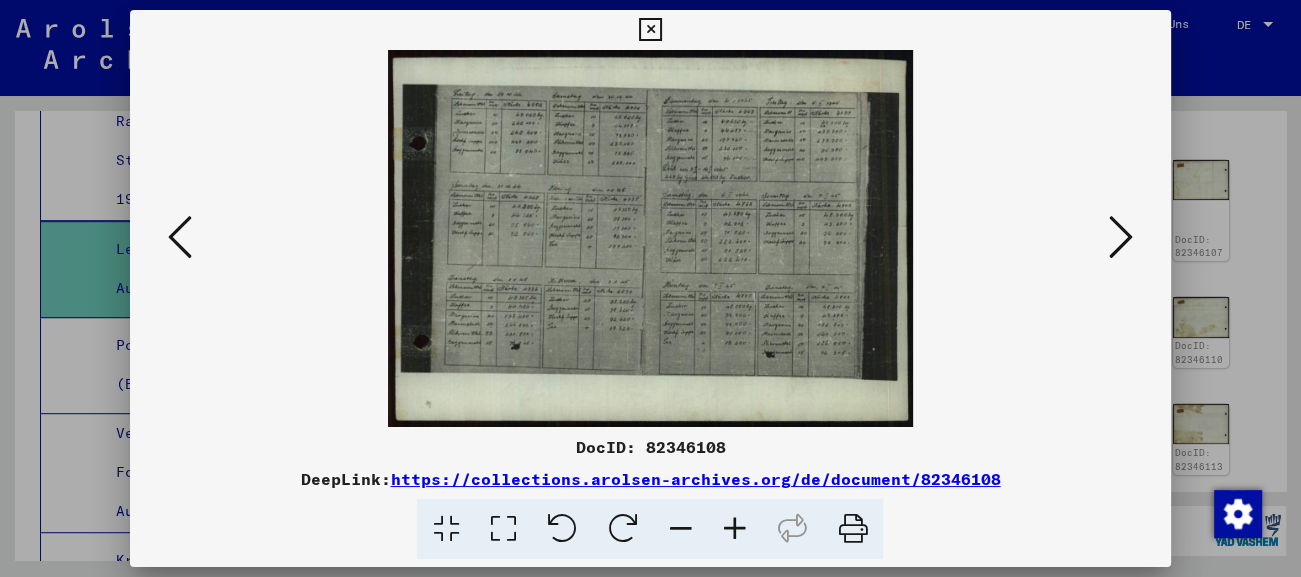 click at bounding box center [1121, 237] 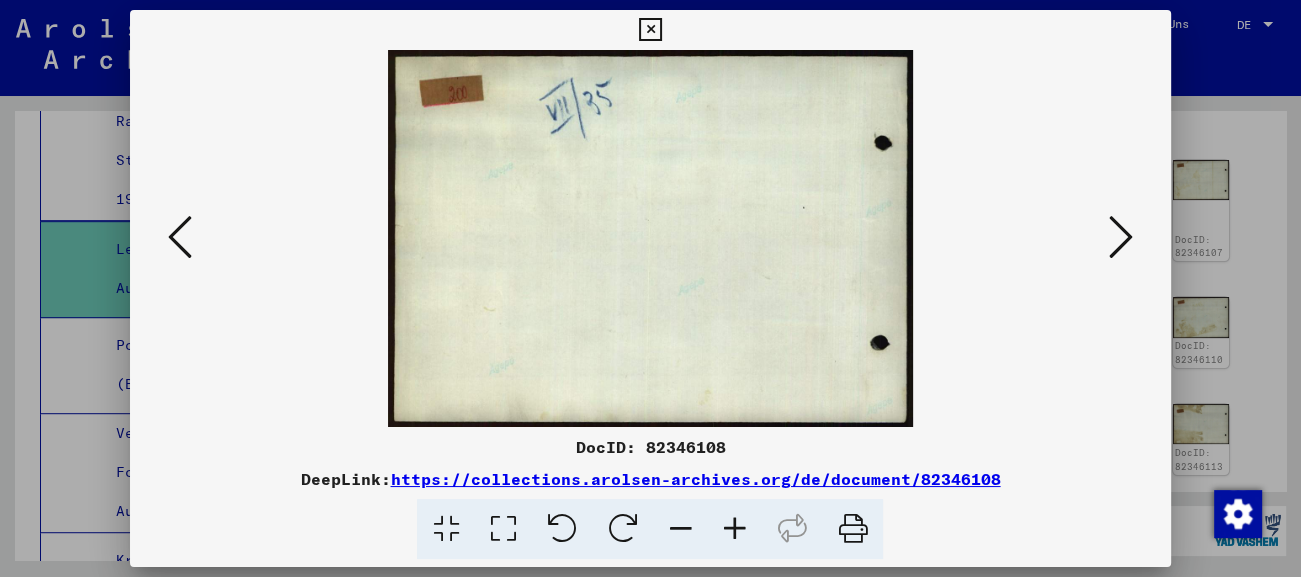 click at bounding box center (650, 30) 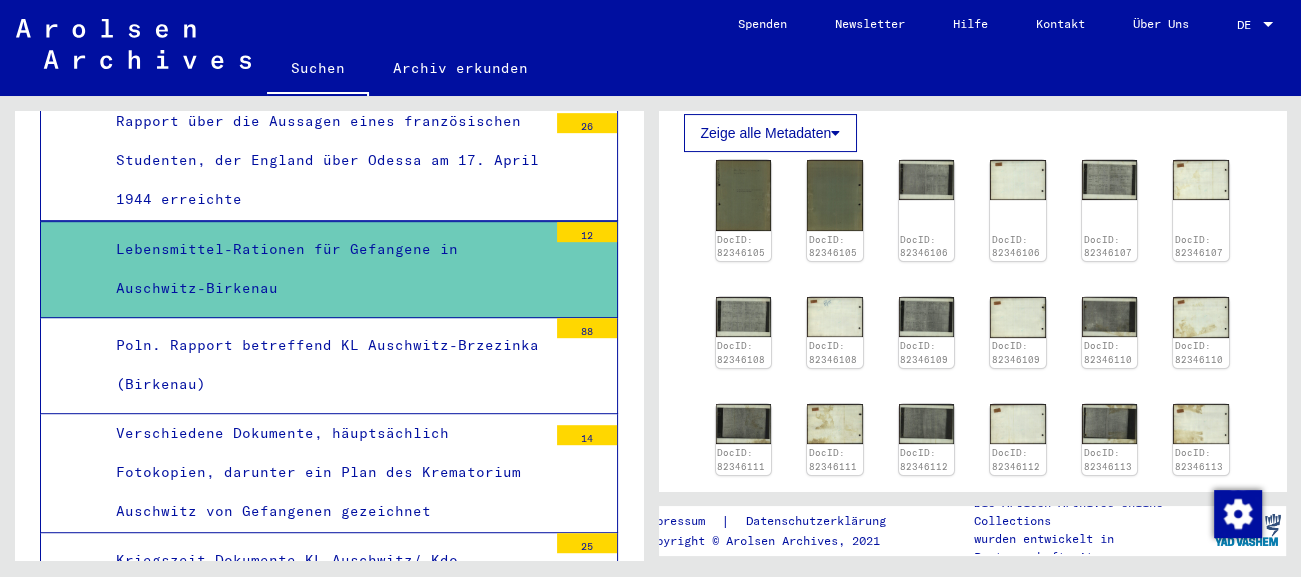 click on "Poln. Rapport betreffend KL Auschwitz-Brzezinka (Birkenau)" at bounding box center (324, 365) 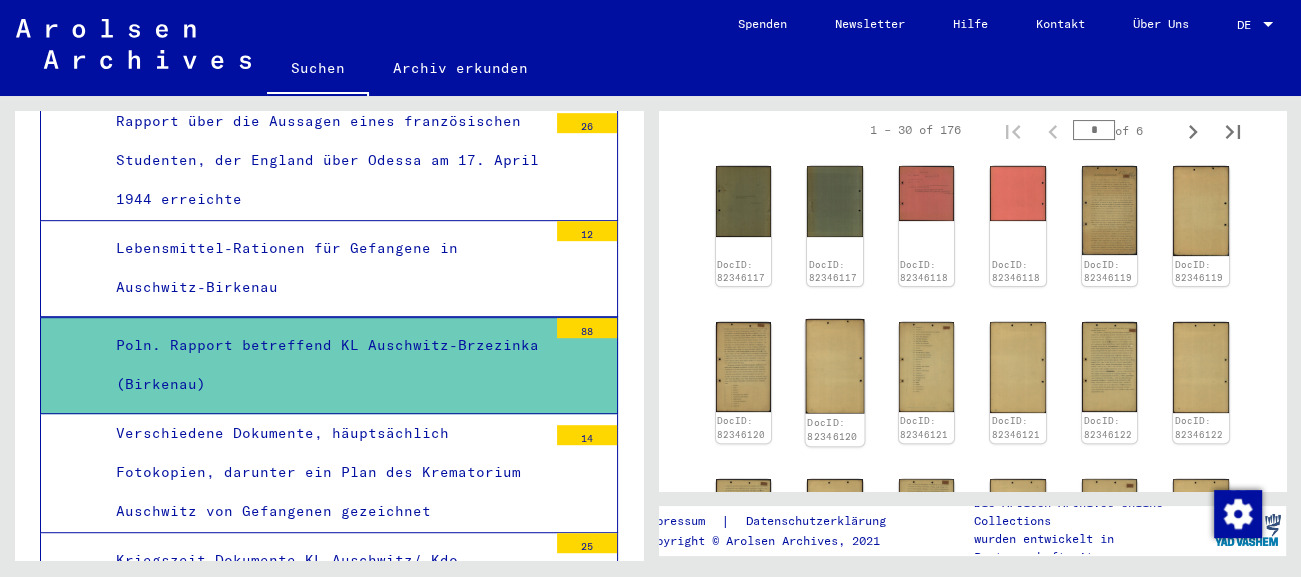scroll, scrollTop: 552, scrollLeft: 0, axis: vertical 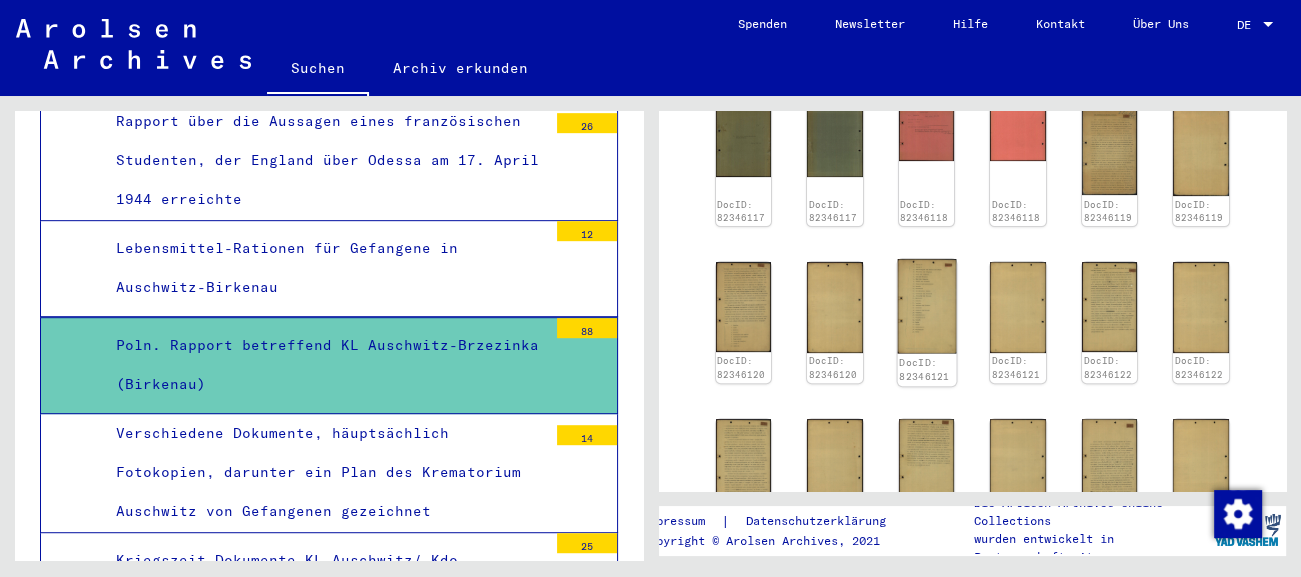 click on "DocID: 82346121" 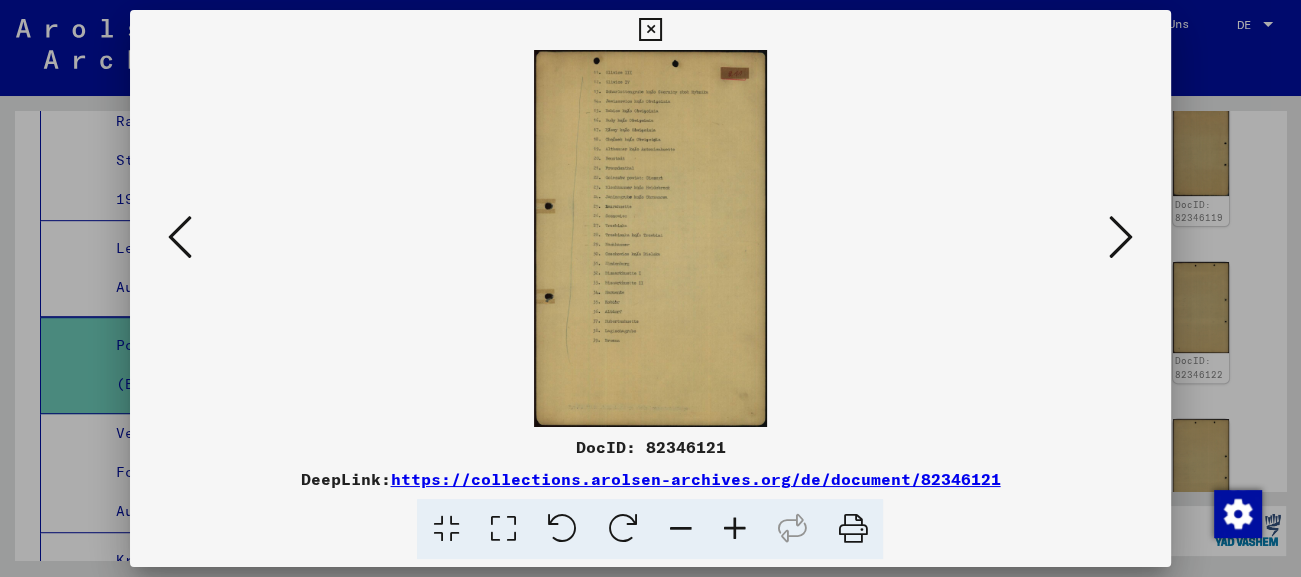 click at bounding box center [650, 30] 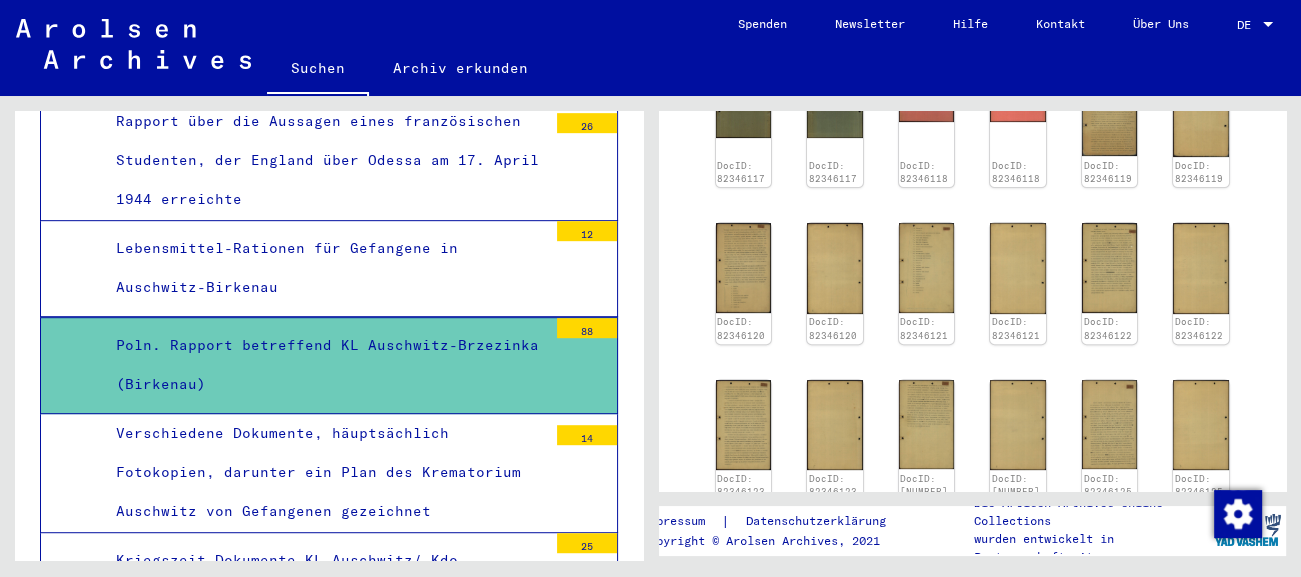scroll, scrollTop: 662, scrollLeft: 0, axis: vertical 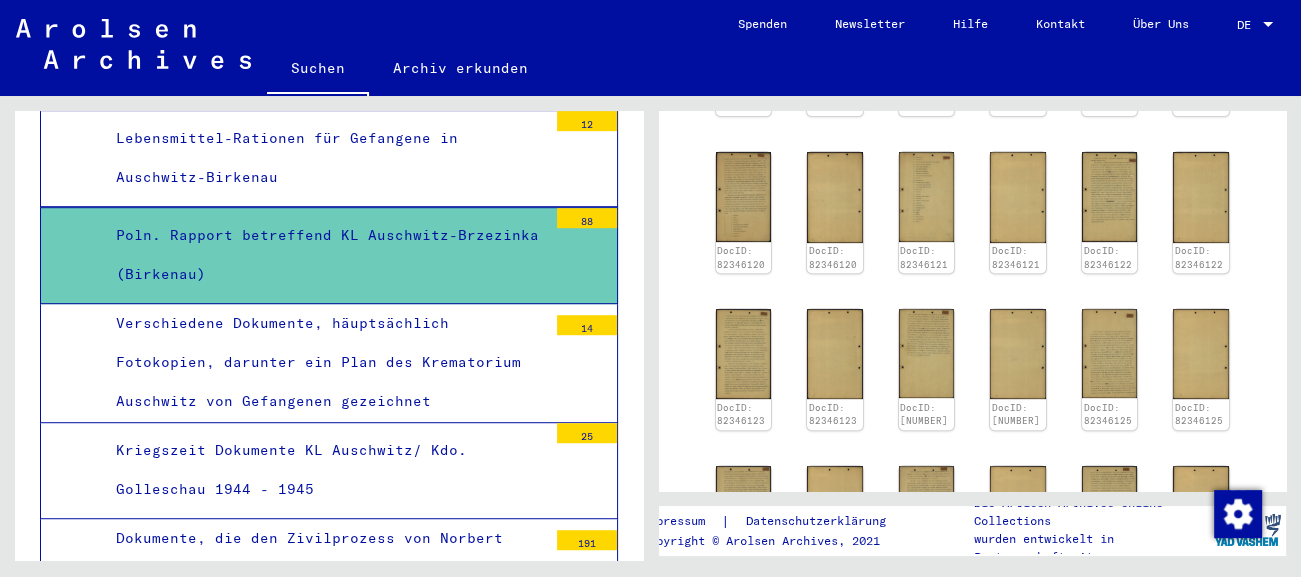 click on "Verschiedene Dokumente, häuptsächlich Fotokopien, darunter ein Plan des      Krematorium Auschwitz von Gefangenen gezeichnet" at bounding box center [324, 363] 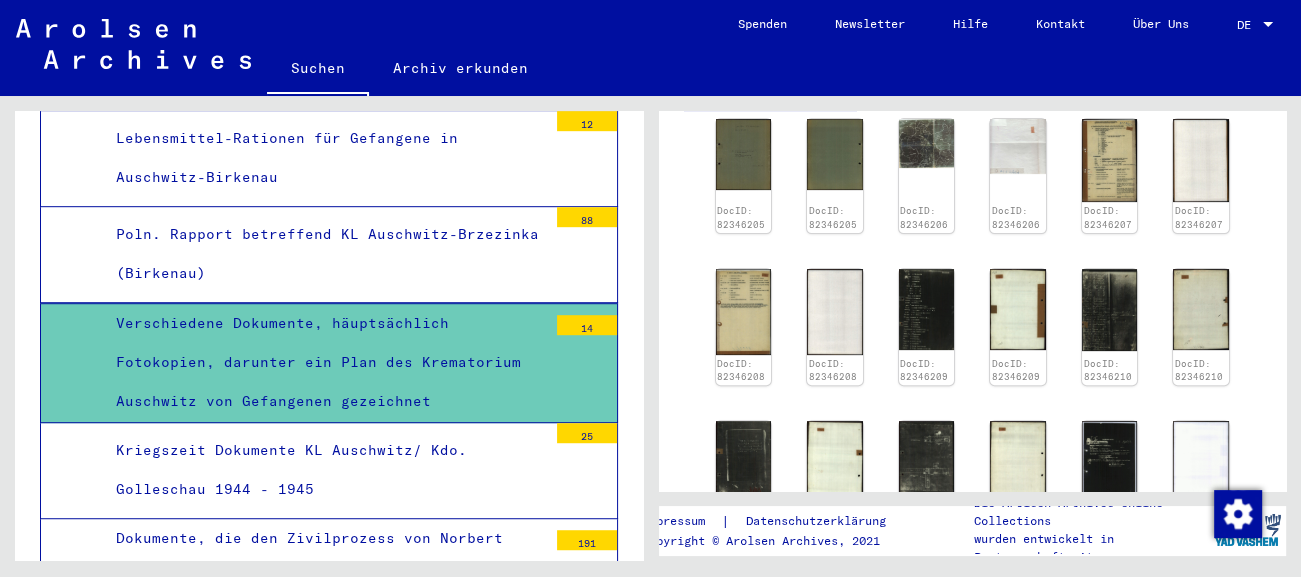 scroll, scrollTop: 552, scrollLeft: 0, axis: vertical 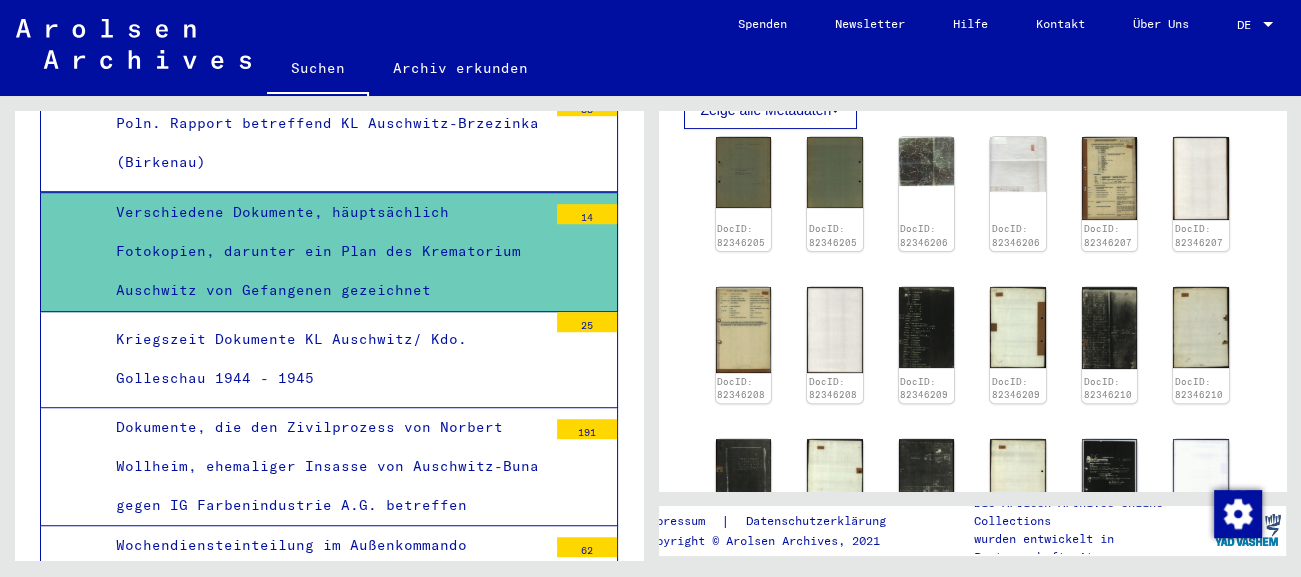 click on "Kriegszeit Dokumente KL Auschwitz/ Kdo. Golleschau 1944 - 1945" at bounding box center (324, 359) 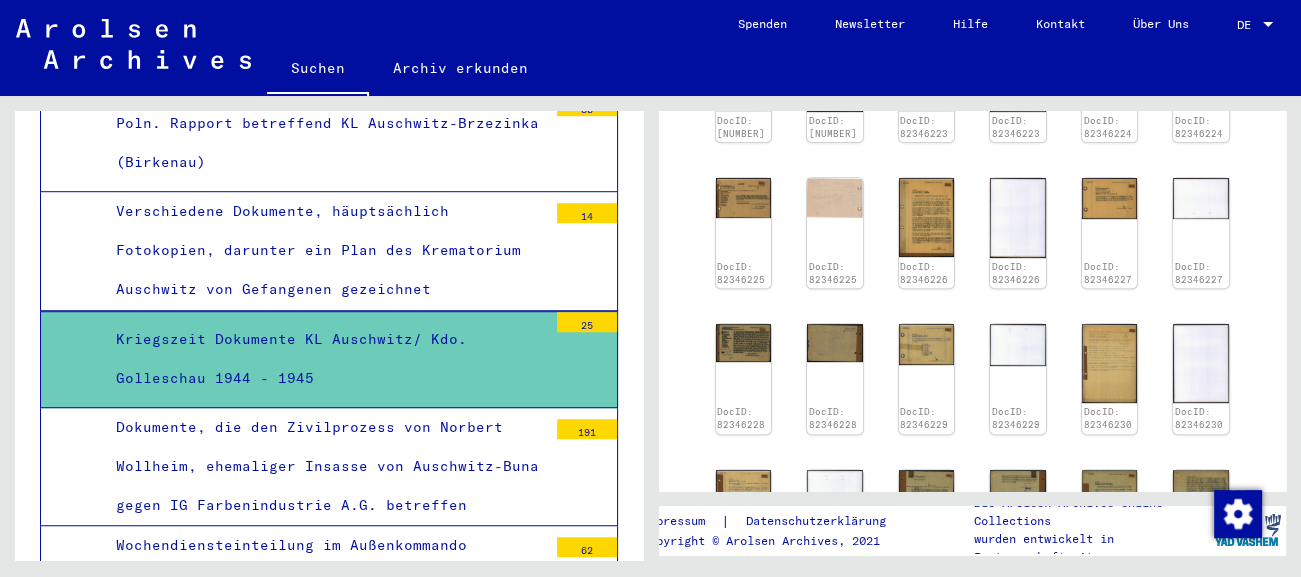 scroll, scrollTop: 994, scrollLeft: 0, axis: vertical 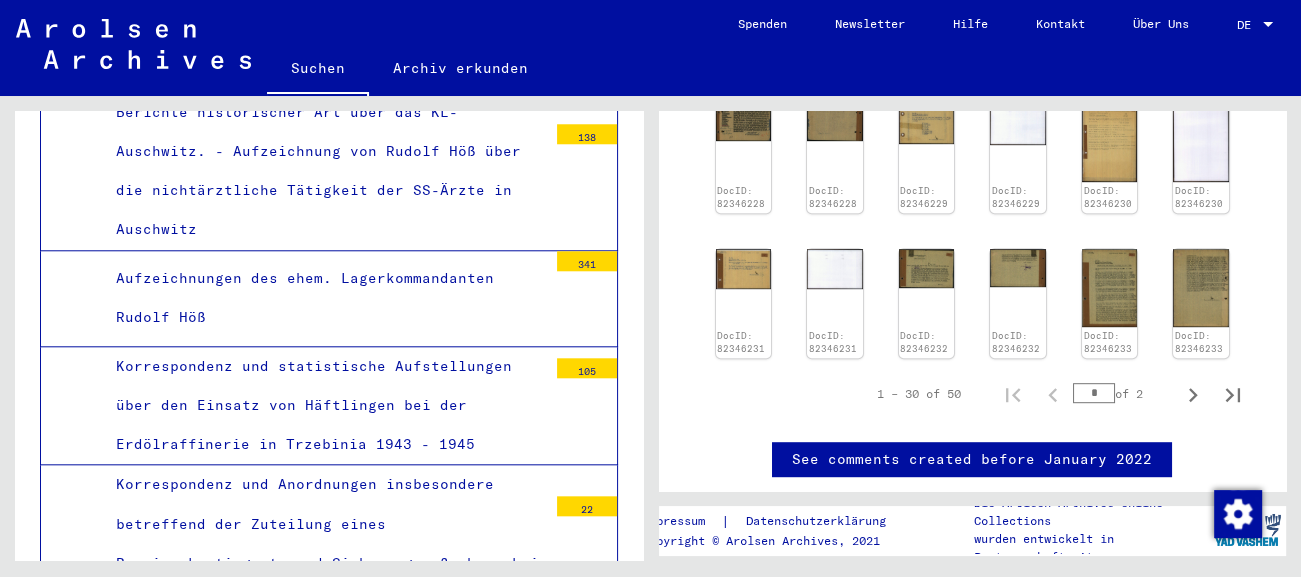 click on "Aufzeichnungen des ehem. Lagerkommandanten Rudolf Höß" at bounding box center (324, 298) 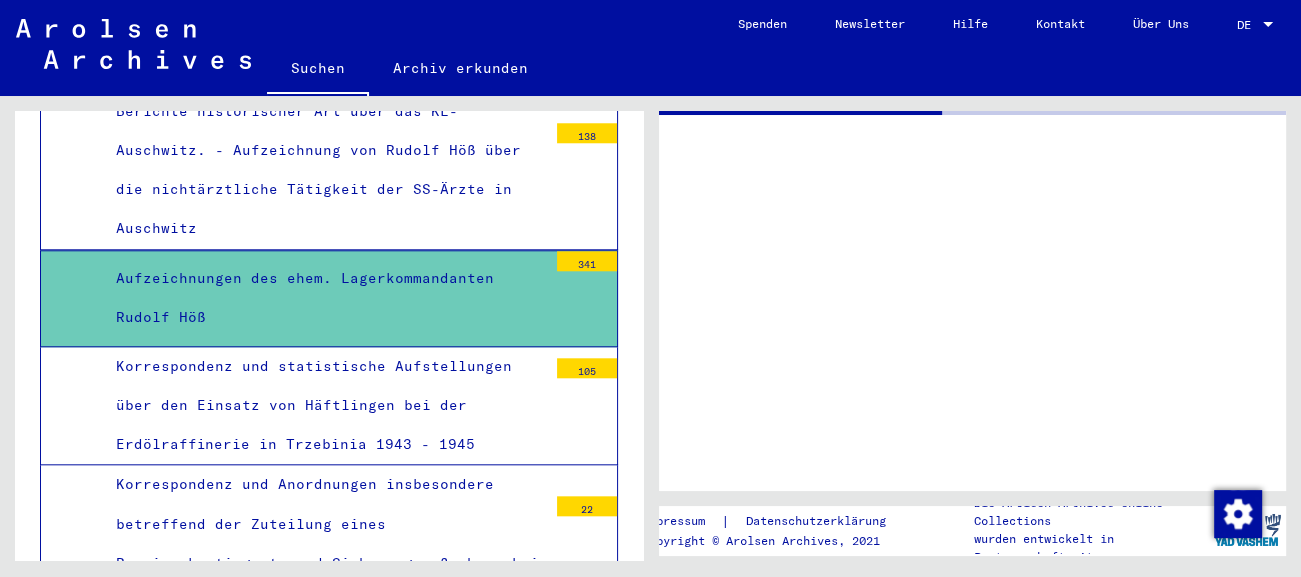 scroll, scrollTop: 1764, scrollLeft: 0, axis: vertical 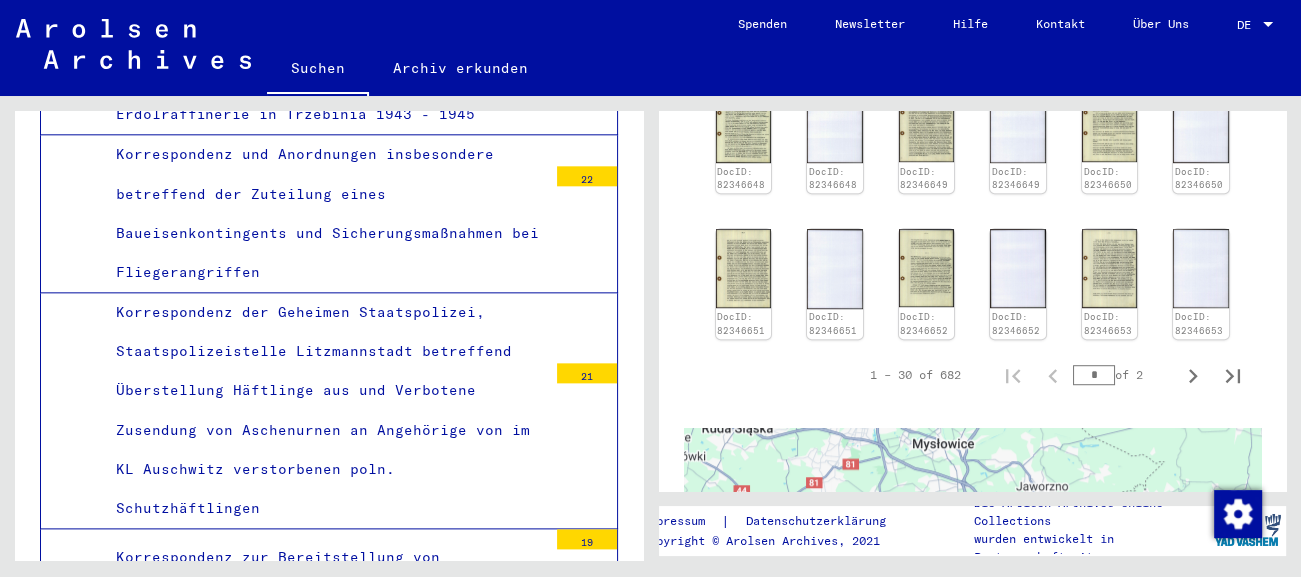 click on "Korrespondenz der Geheimen Staatspolizei, Staatspolizeistelle      Litzmannstadt  betreffend Überstellung Häftlinge aus und Verbotene      Zusendung von Aschenurnen an Angehörige von im KL Auschwitz verstorbenen      poln. Schutzhäftlingen" at bounding box center (324, 410) 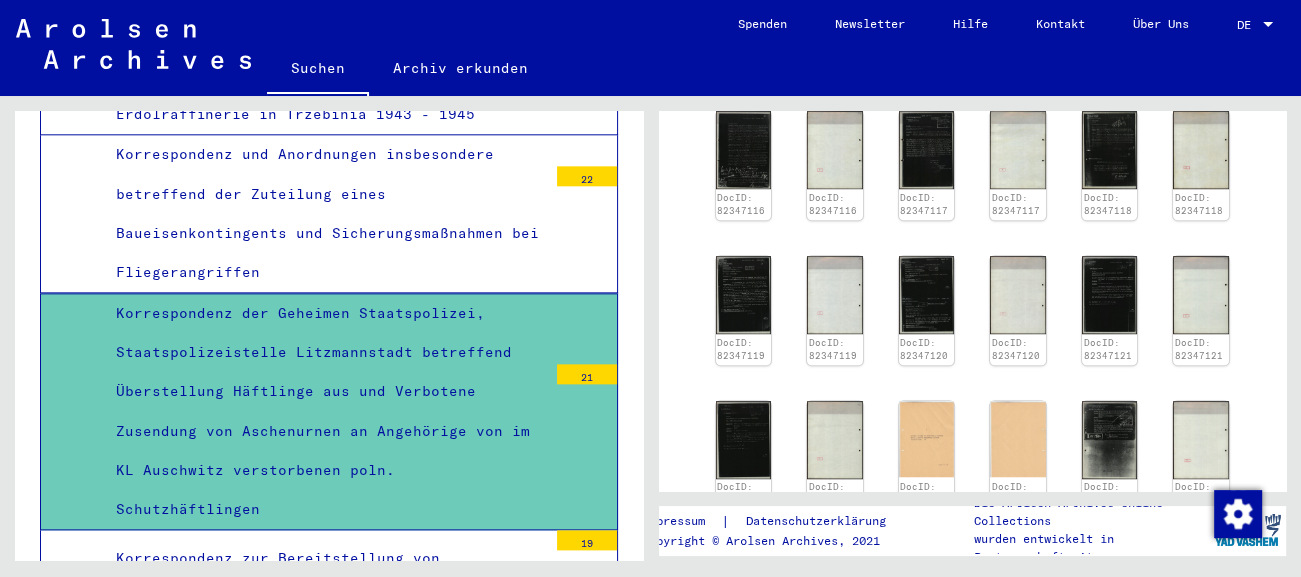 scroll, scrollTop: 1435, scrollLeft: 0, axis: vertical 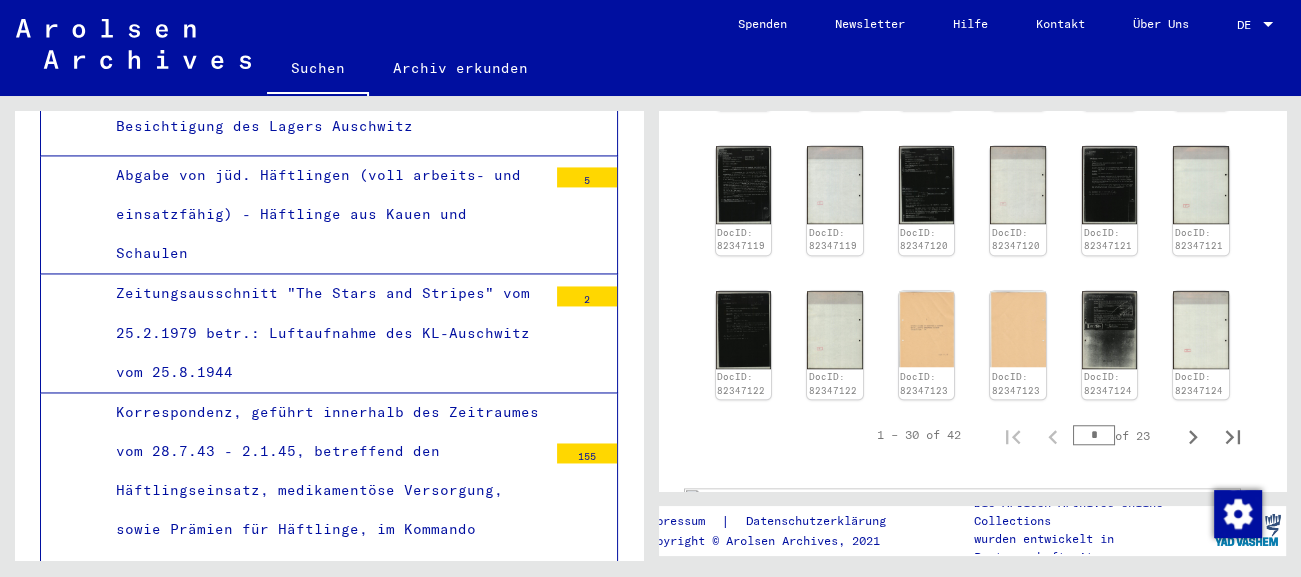 click on "Zeitungsausschnitt "The Stars and Stripes" vom 25.2.1979 betr.: Luftaufnahme des KL-Auschwitz vom 25.8.1944" at bounding box center [324, 333] 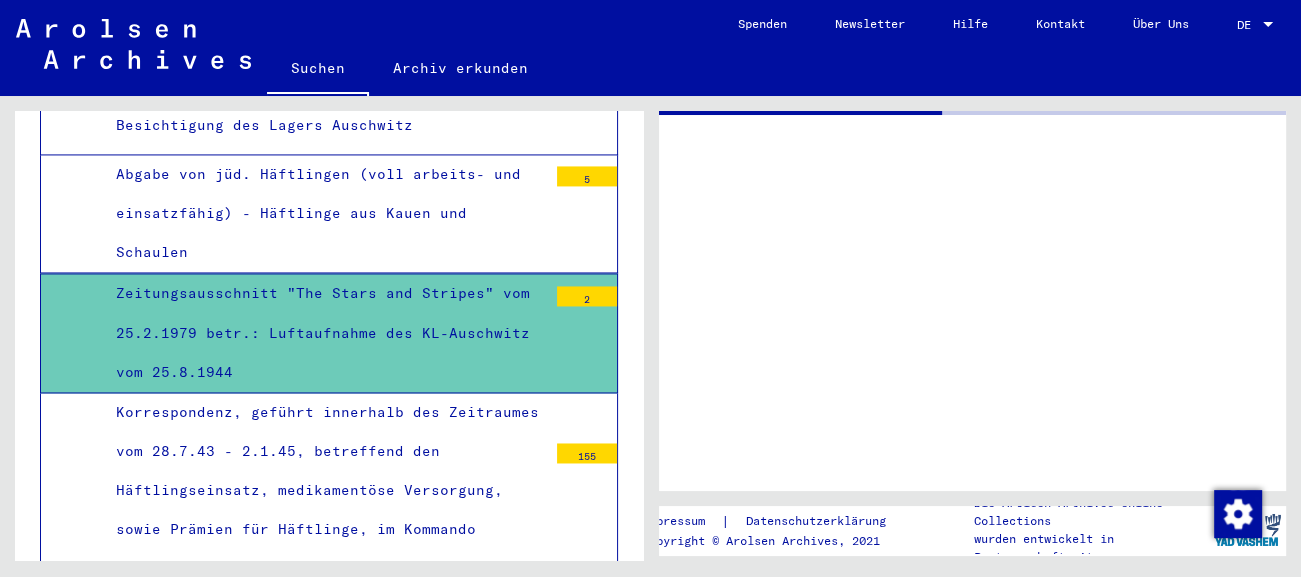 scroll, scrollTop: 2756, scrollLeft: 0, axis: vertical 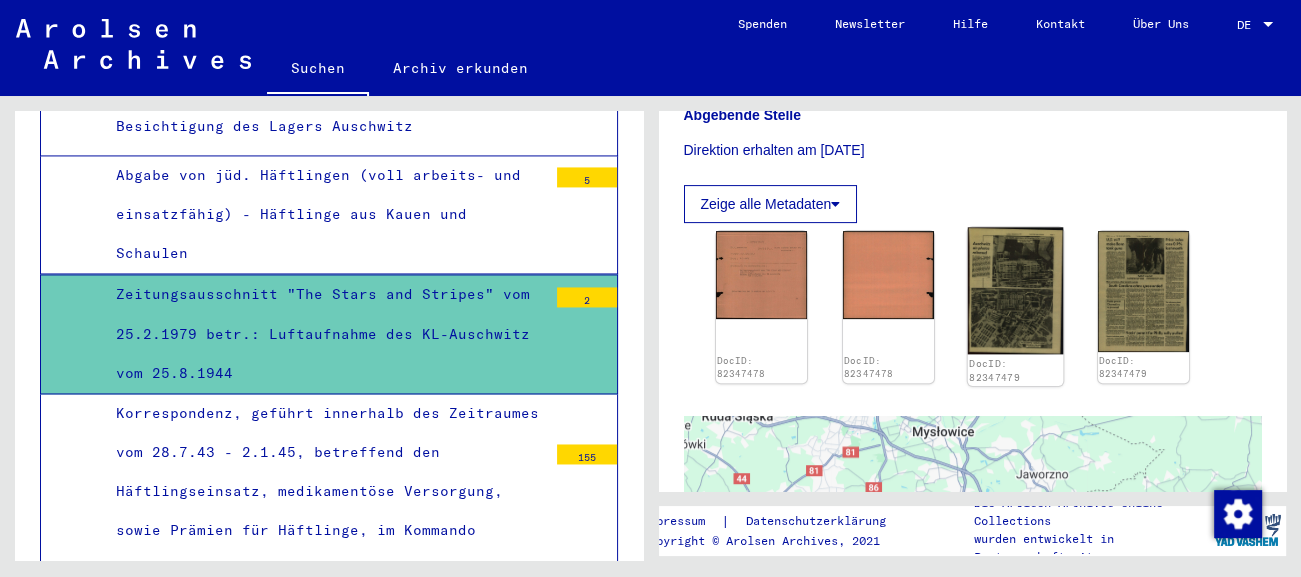click 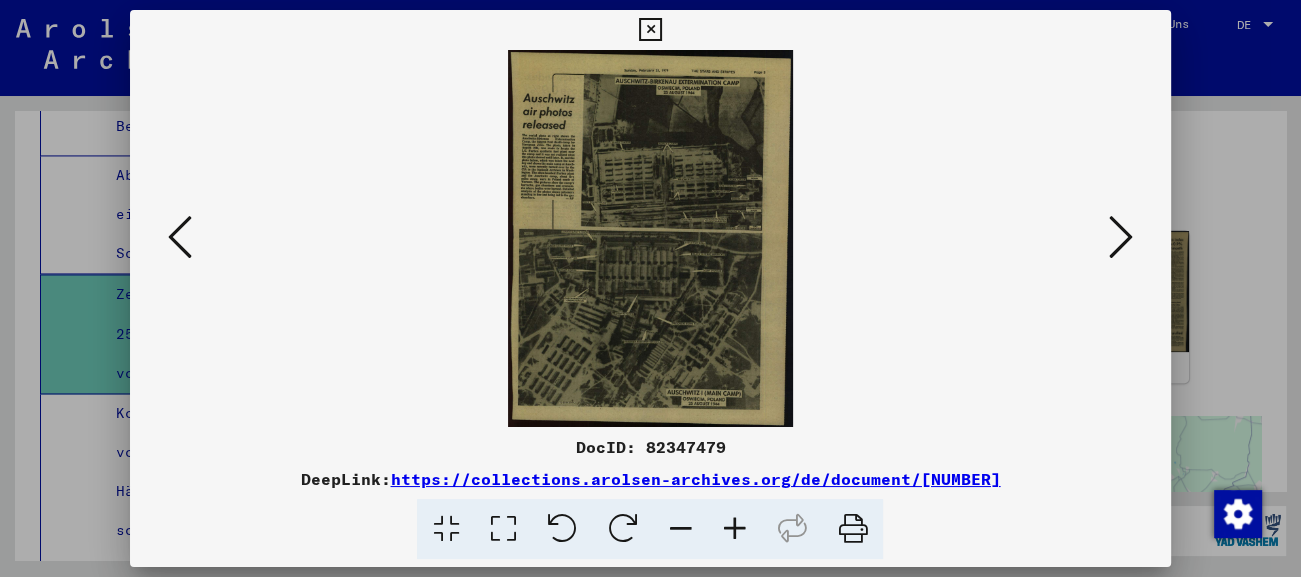 click at bounding box center (1121, 237) 